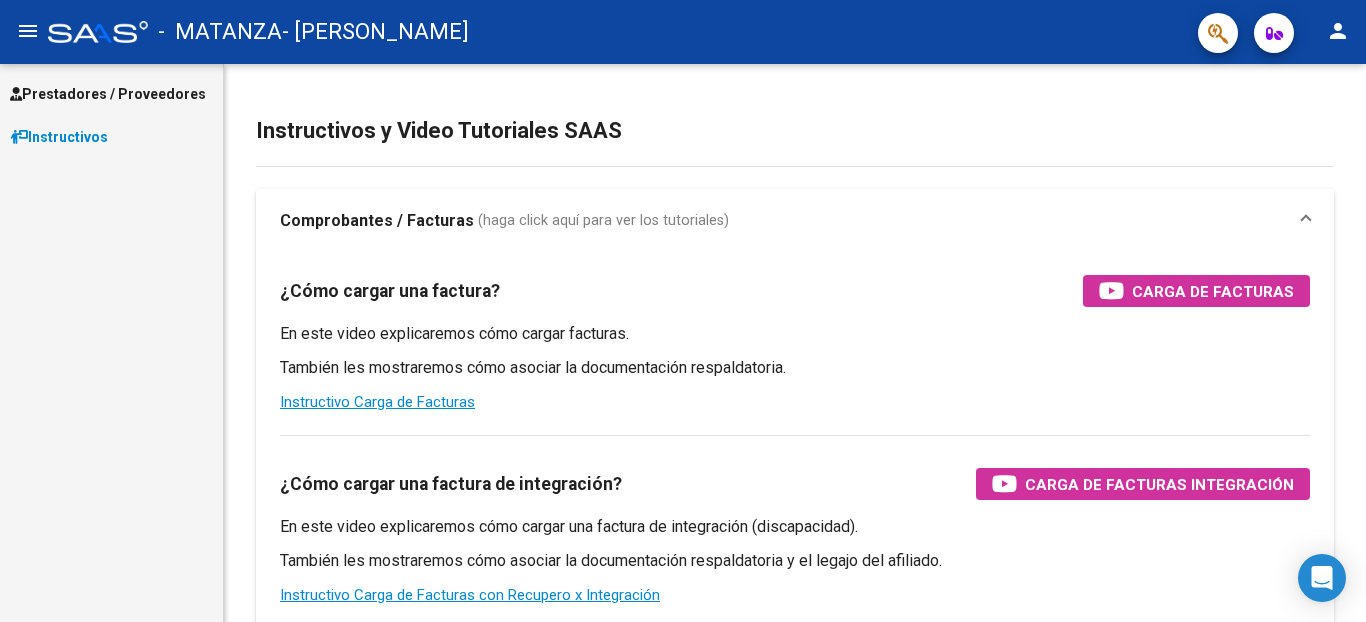 scroll, scrollTop: 0, scrollLeft: 0, axis: both 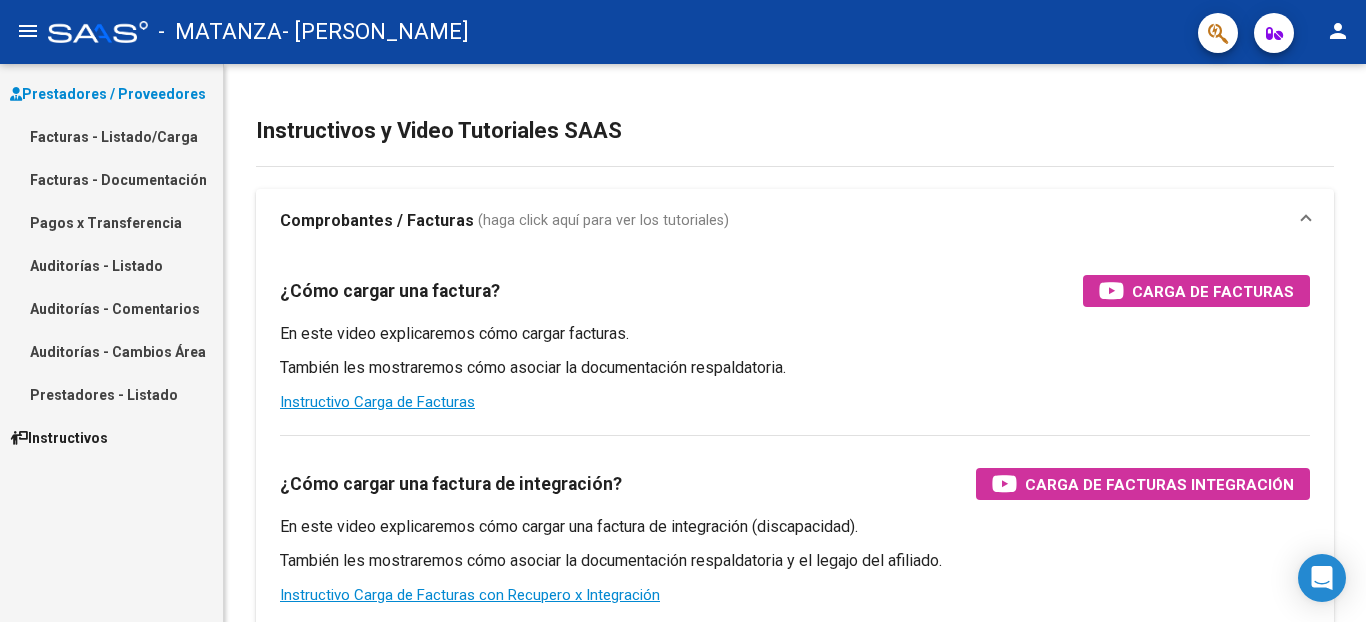 click on "Facturas - Listado/Carga" at bounding box center [111, 136] 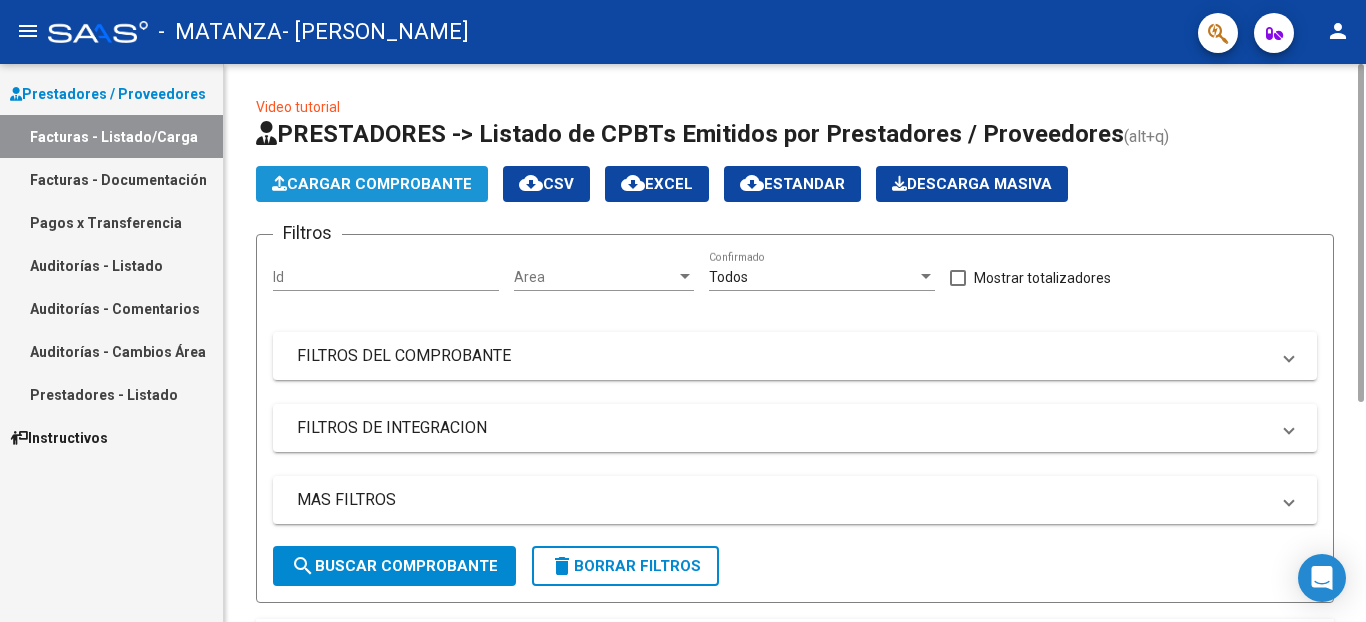 click on "Cargar Comprobante" 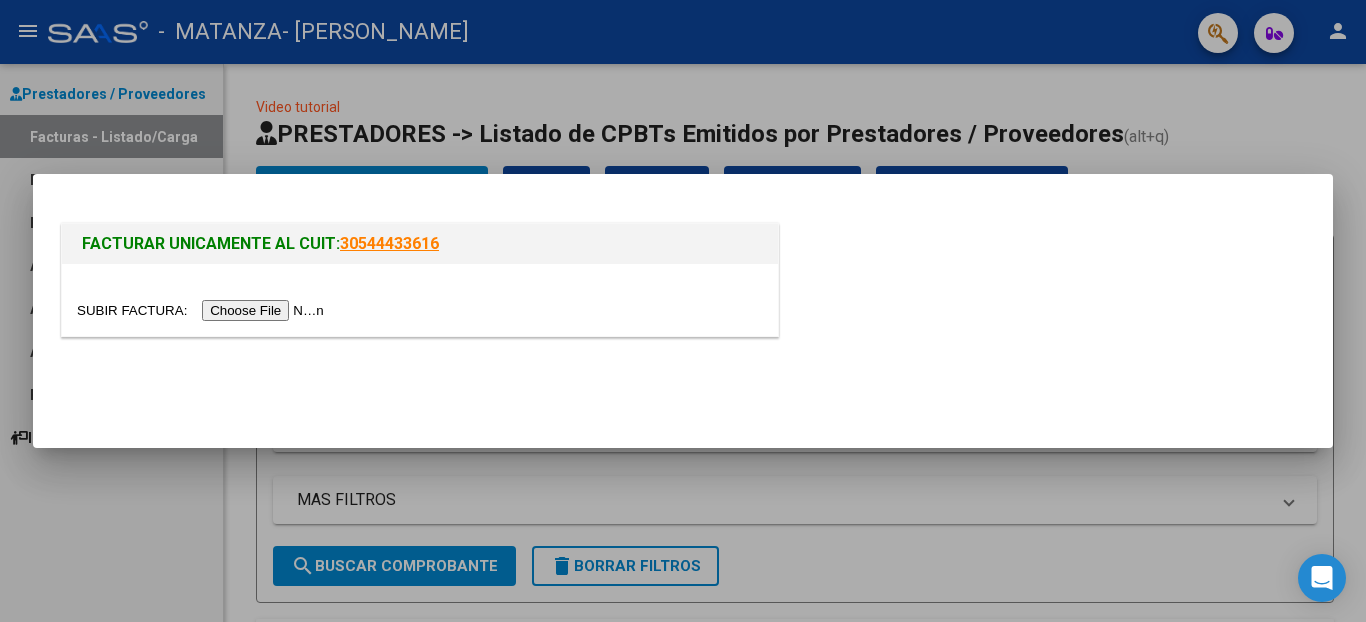 click at bounding box center (203, 310) 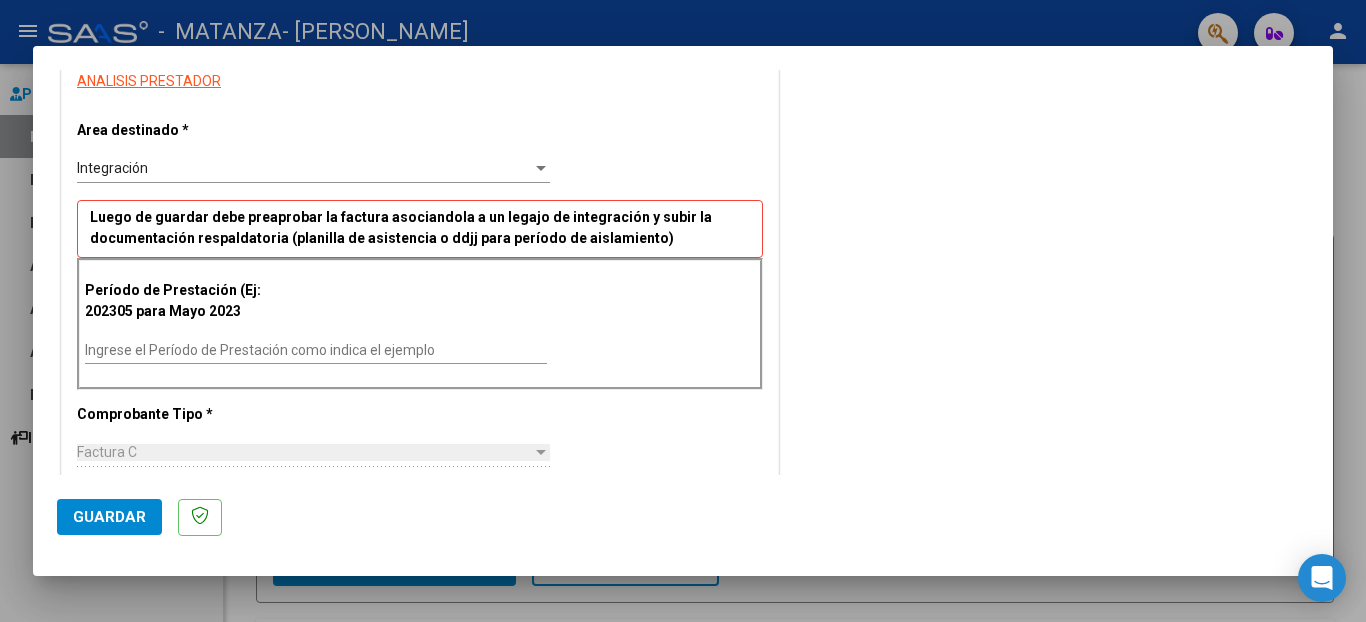 scroll, scrollTop: 376, scrollLeft: 0, axis: vertical 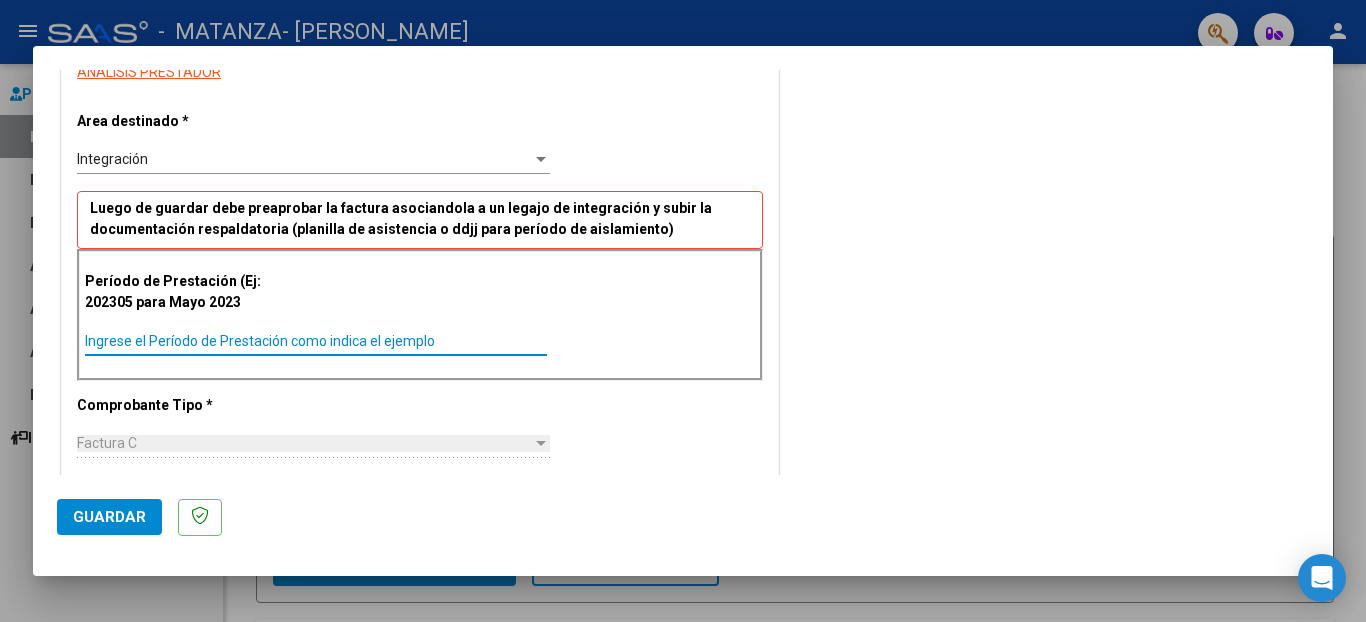 click on "Ingrese el Período de Prestación como indica el ejemplo" at bounding box center (316, 341) 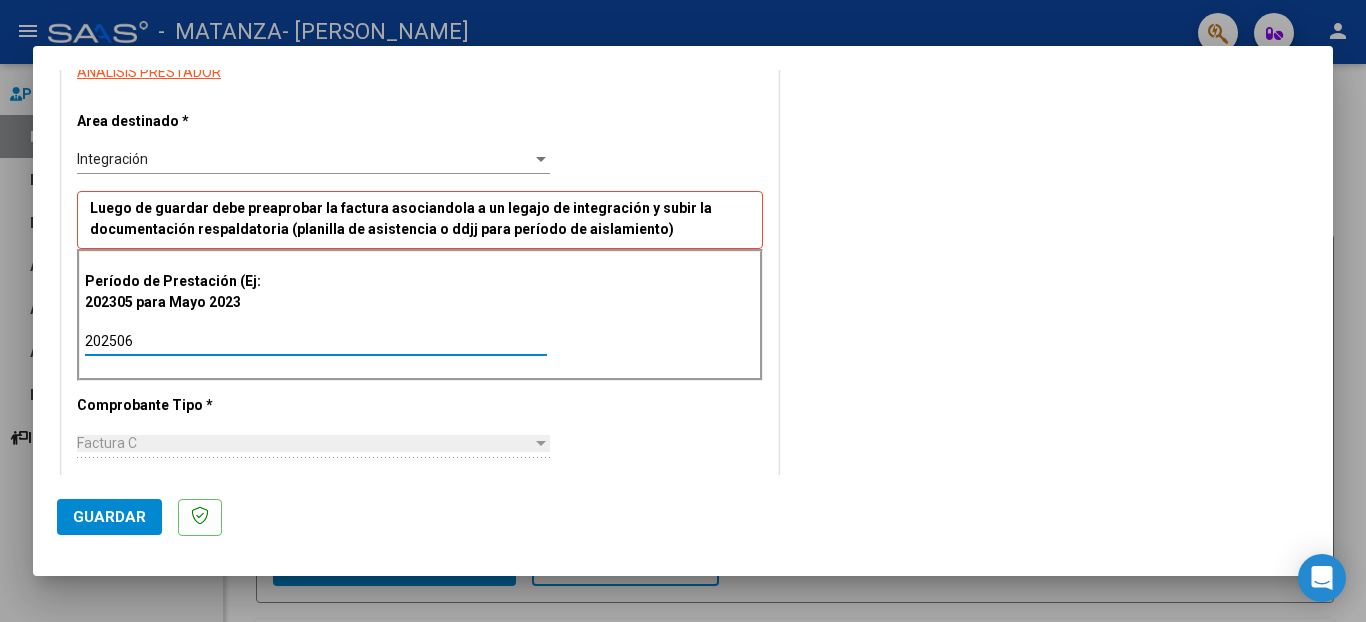 type on "202506" 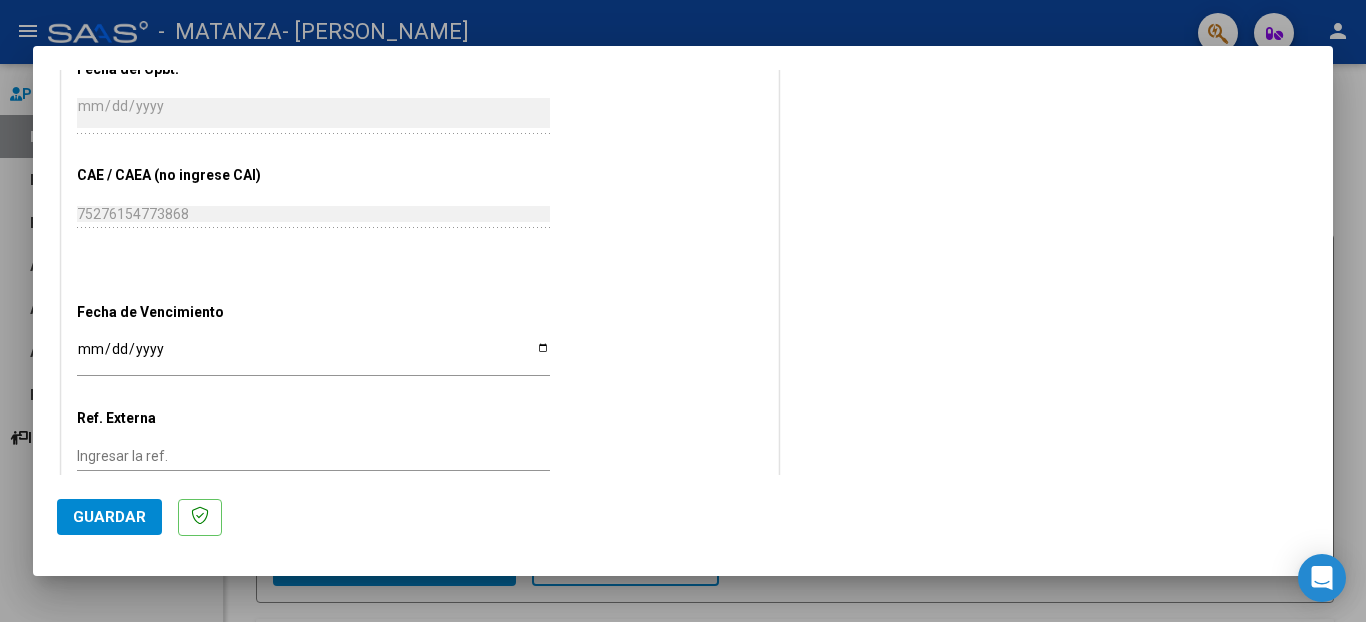scroll, scrollTop: 1111, scrollLeft: 0, axis: vertical 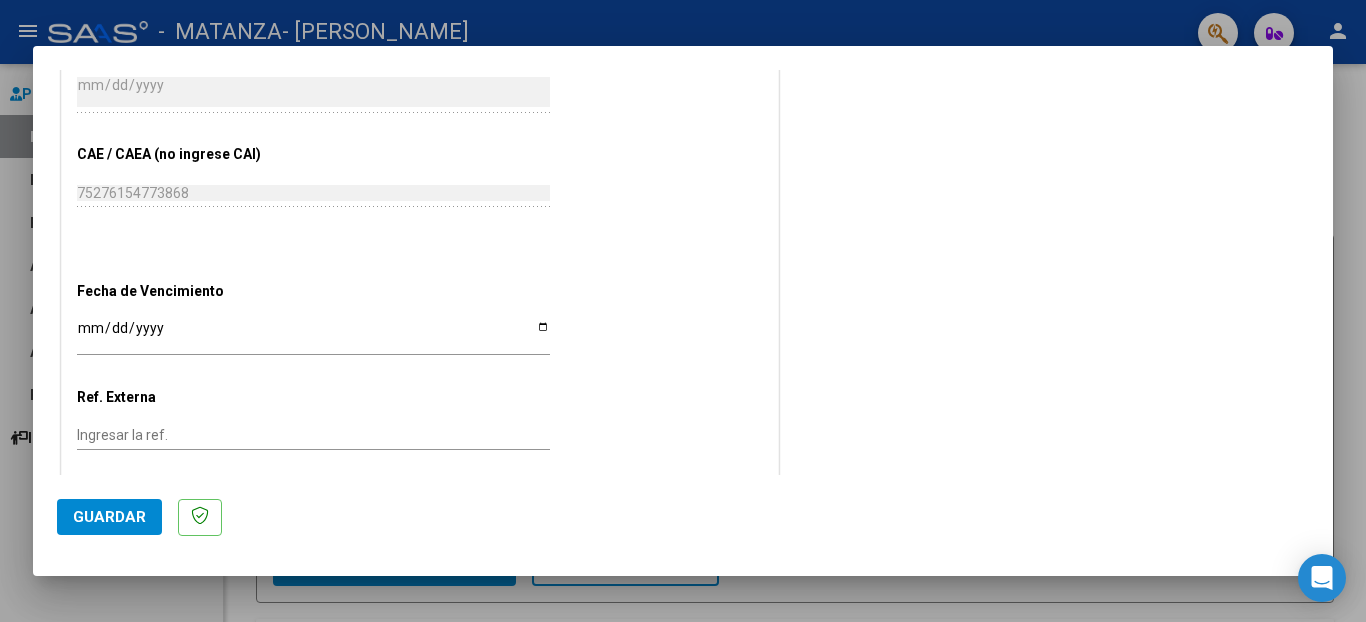 click on "Ingresar la fecha" at bounding box center [313, 335] 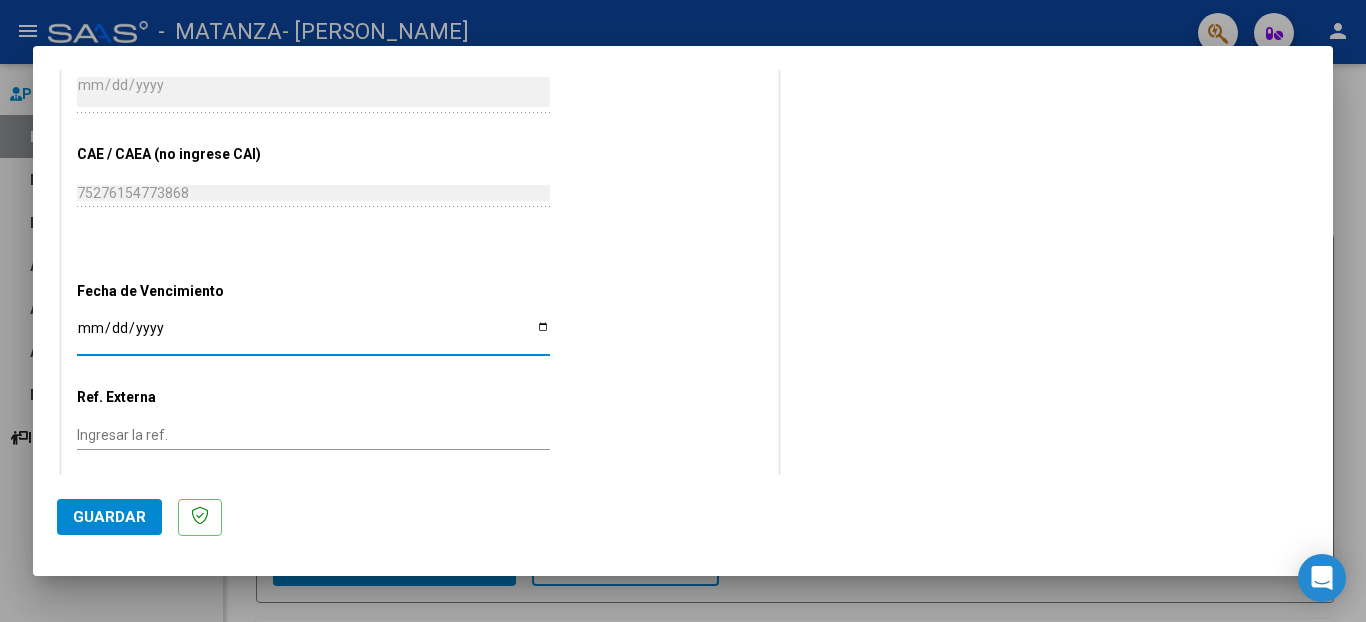 type on "[DATE]" 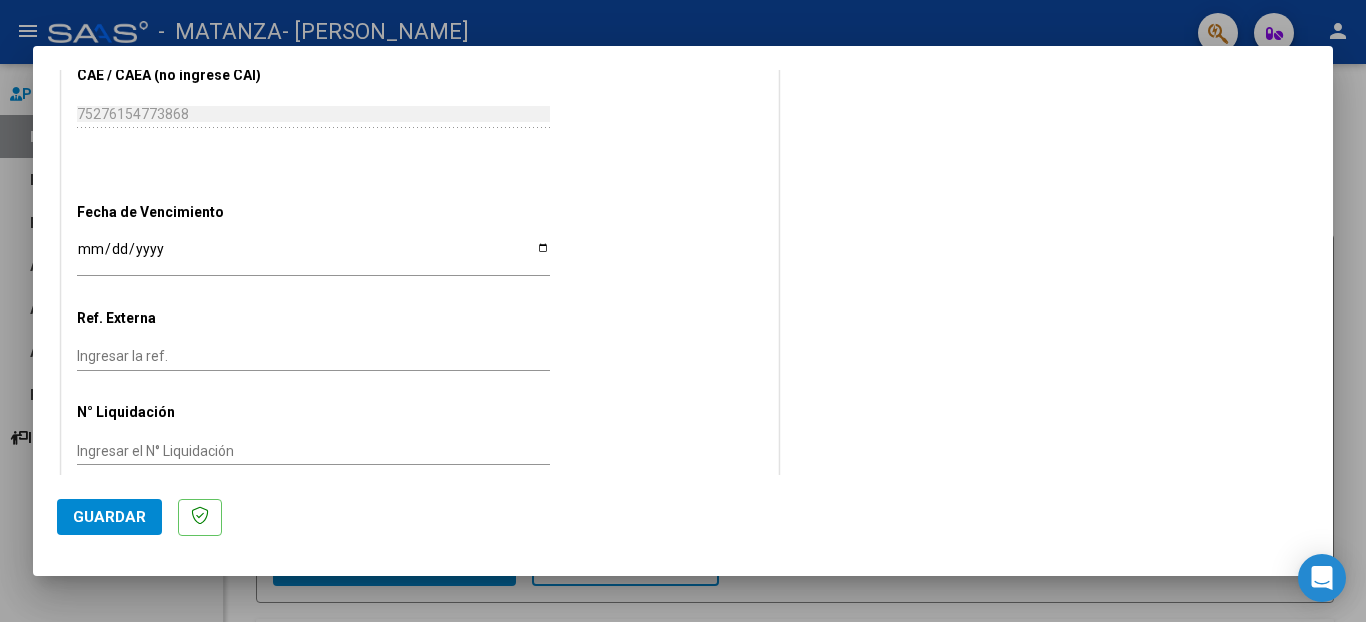 scroll, scrollTop: 1195, scrollLeft: 0, axis: vertical 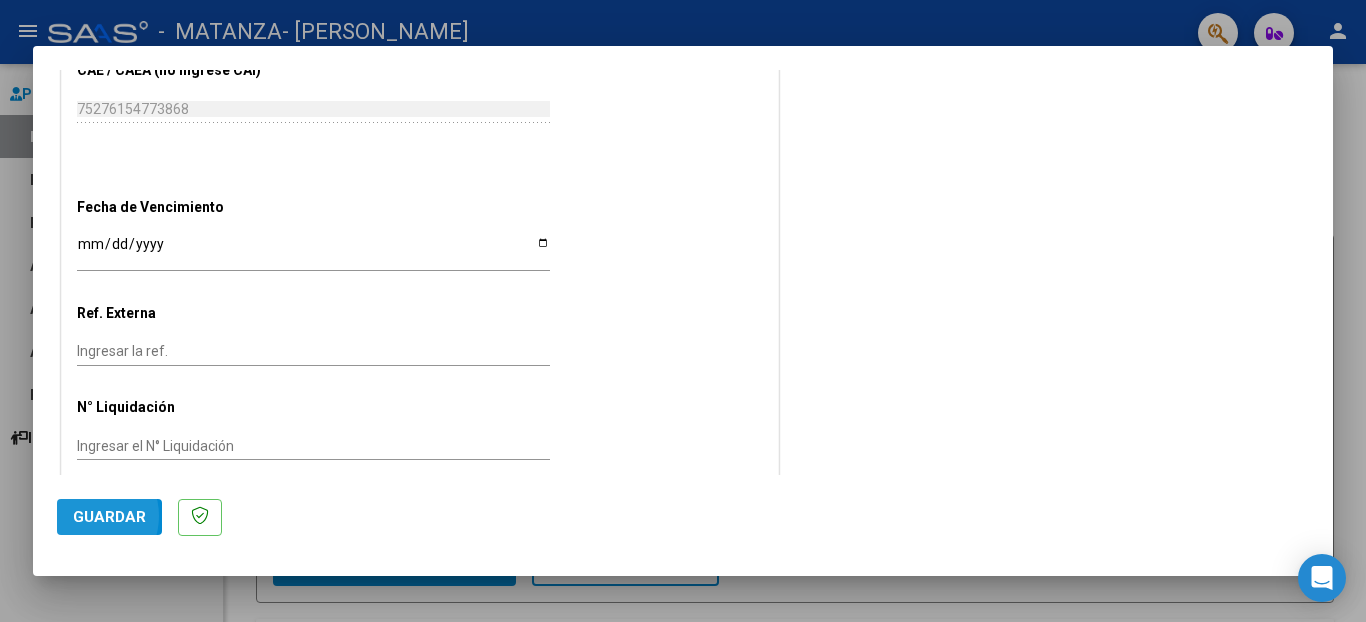 click on "Guardar" 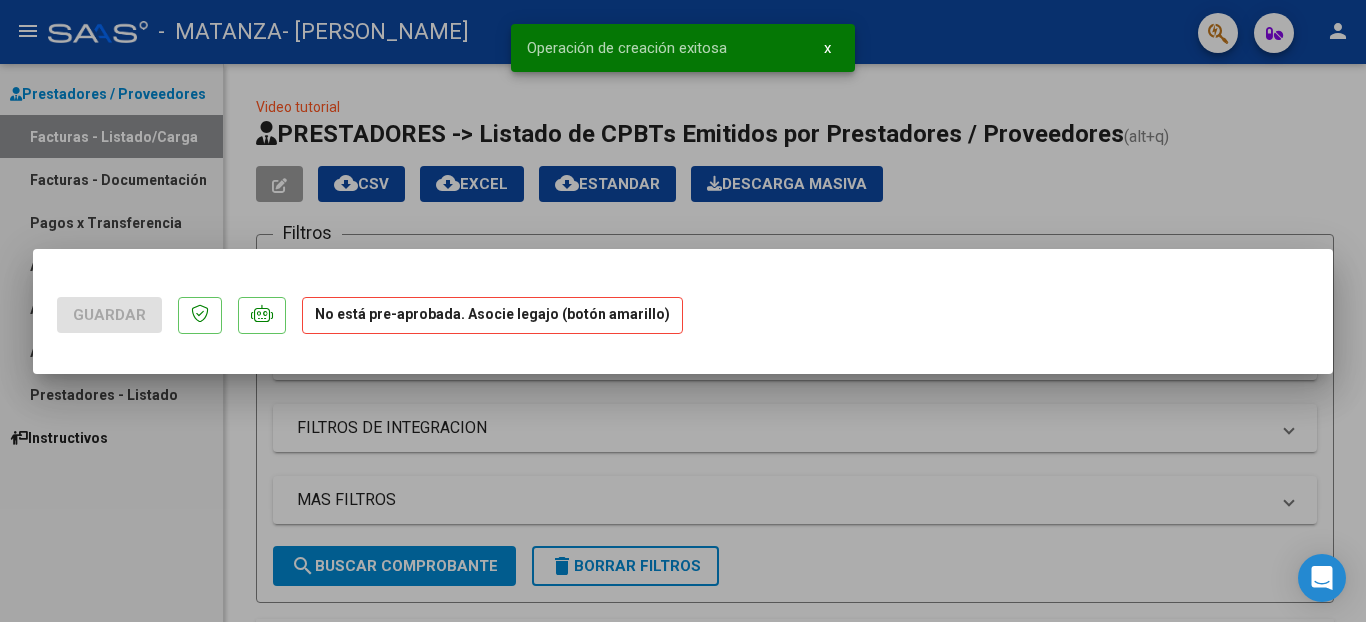 scroll, scrollTop: 0, scrollLeft: 0, axis: both 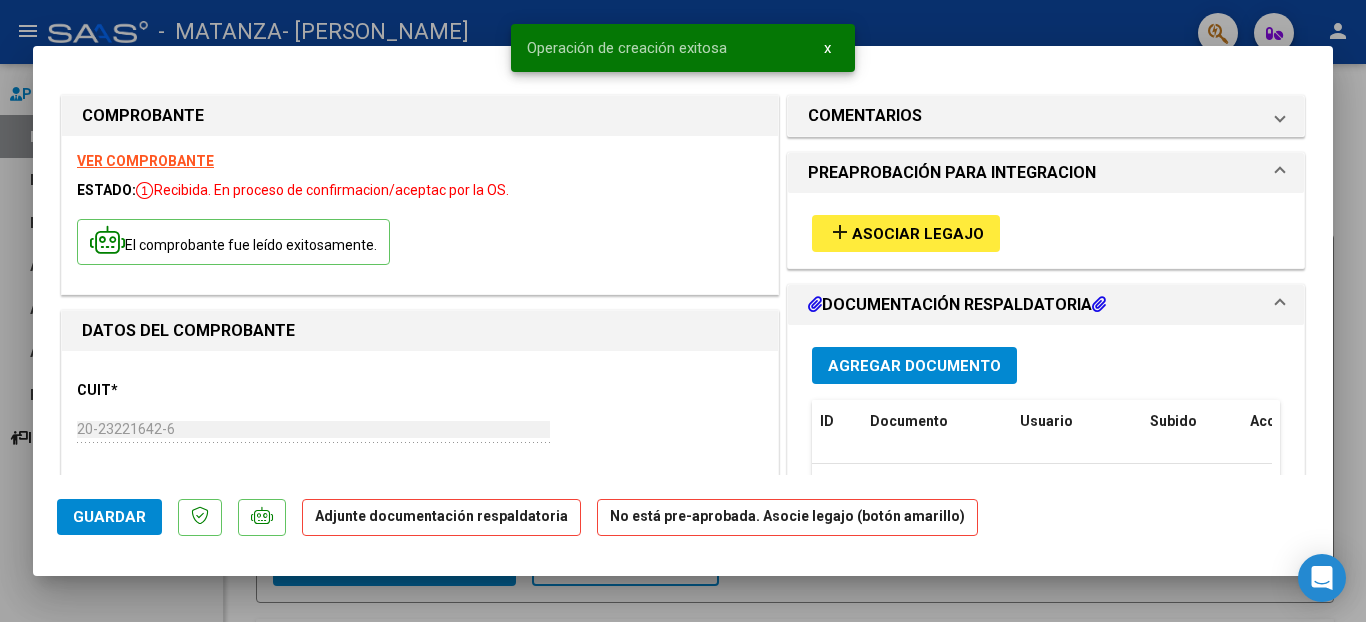 click on "Asociar Legajo" at bounding box center (918, 234) 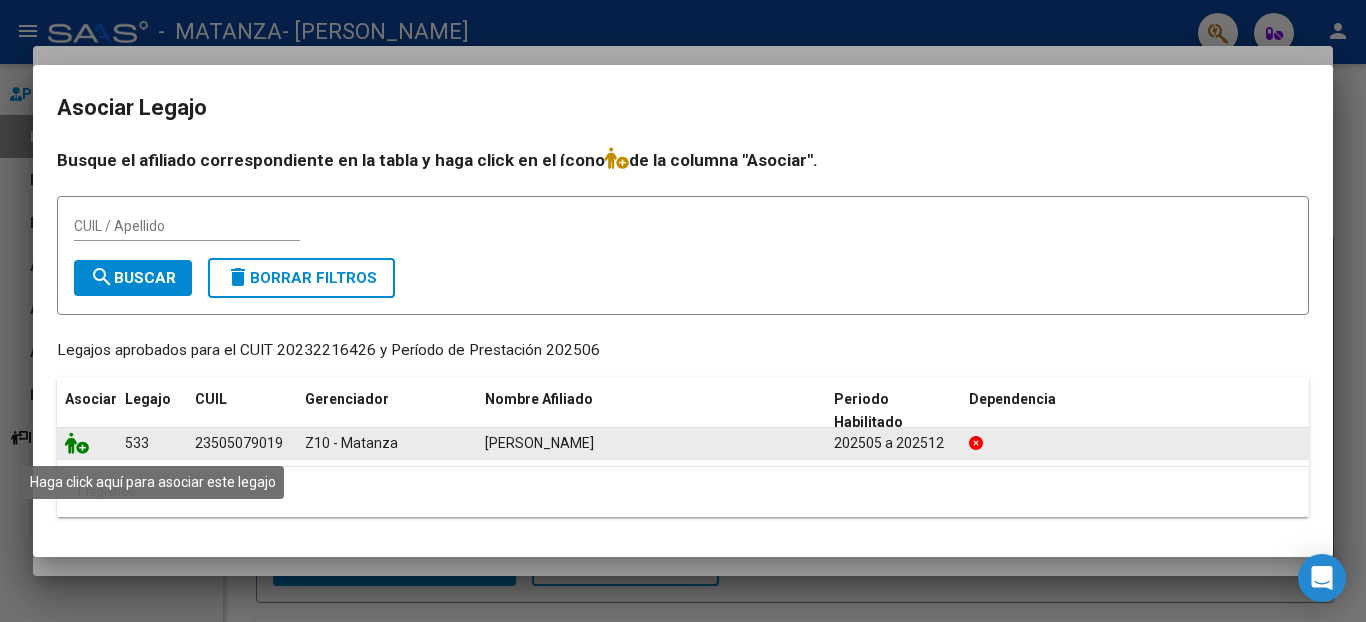 click 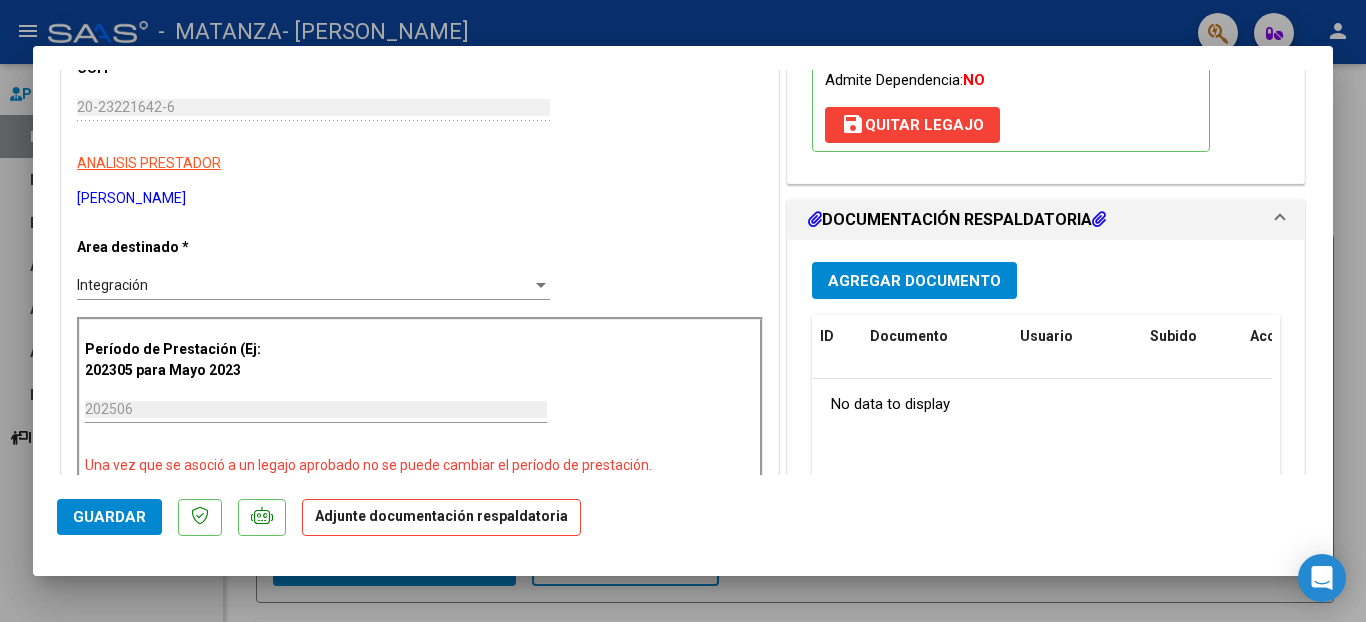 scroll, scrollTop: 330, scrollLeft: 0, axis: vertical 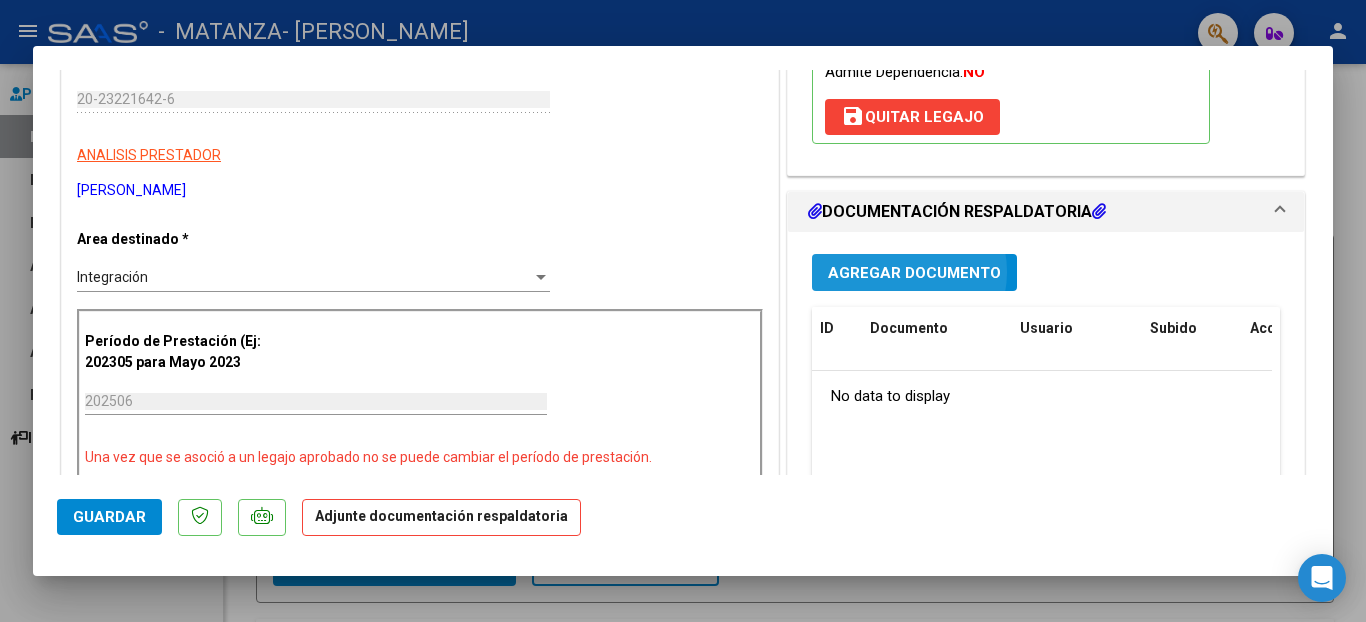 click on "Agregar Documento" at bounding box center (914, 273) 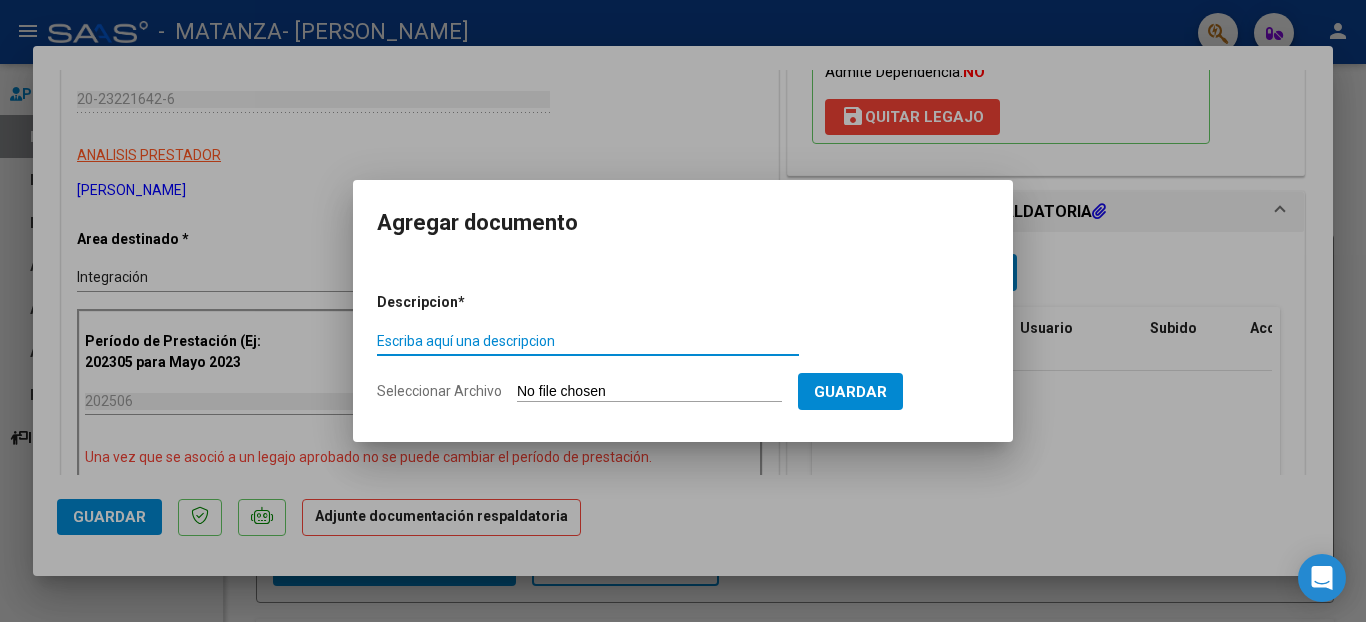click on "Seleccionar Archivo" at bounding box center (649, 392) 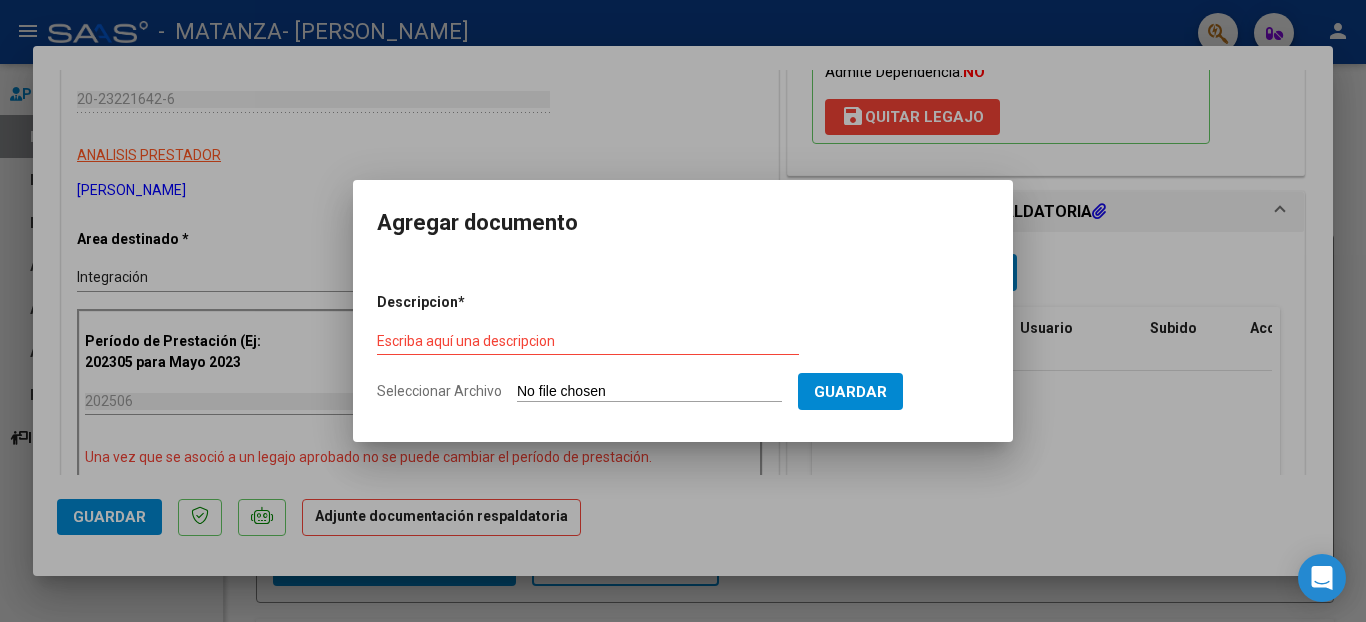 type on "C:\fakepath\Informe inicial Tobias Moreira.docx" 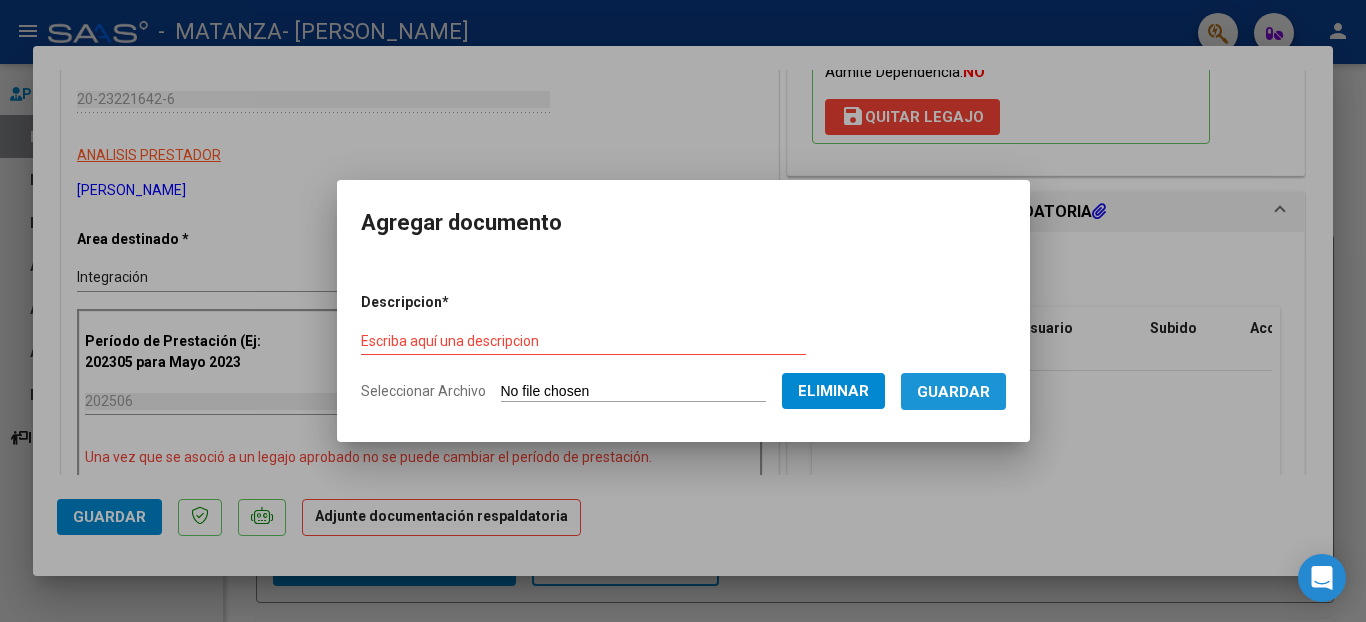 click on "Guardar" at bounding box center (953, 392) 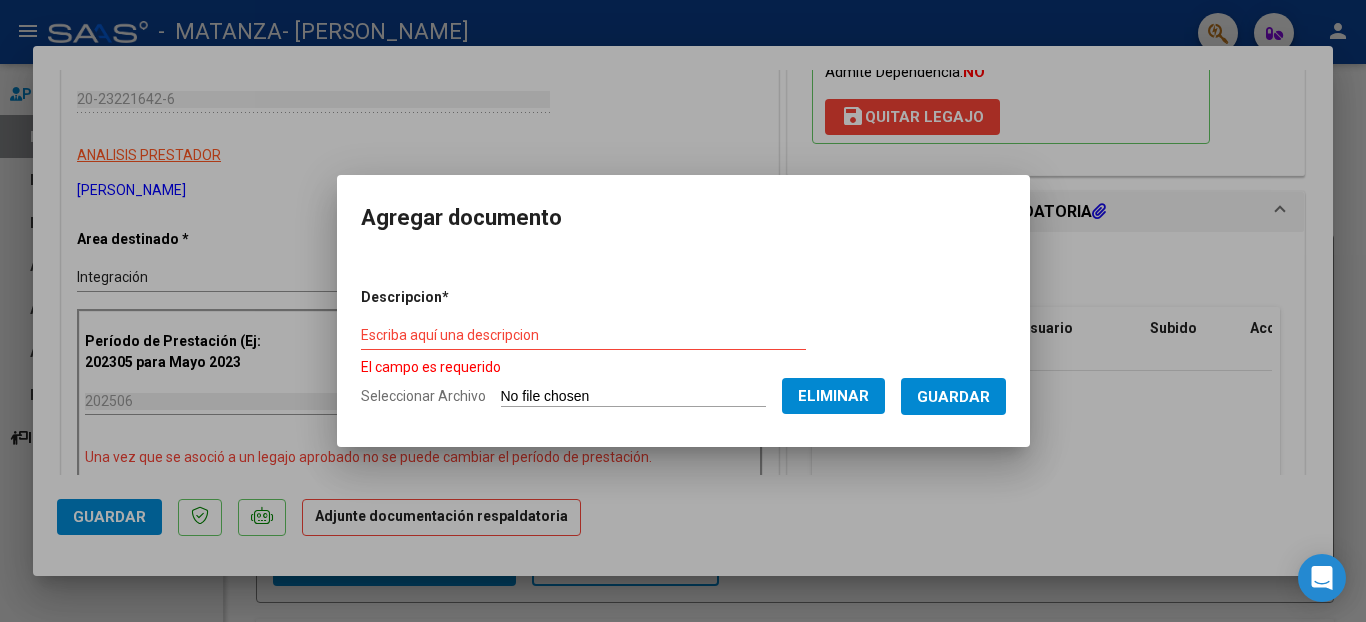 click on "Escriba aquí una descripcion" at bounding box center [583, 336] 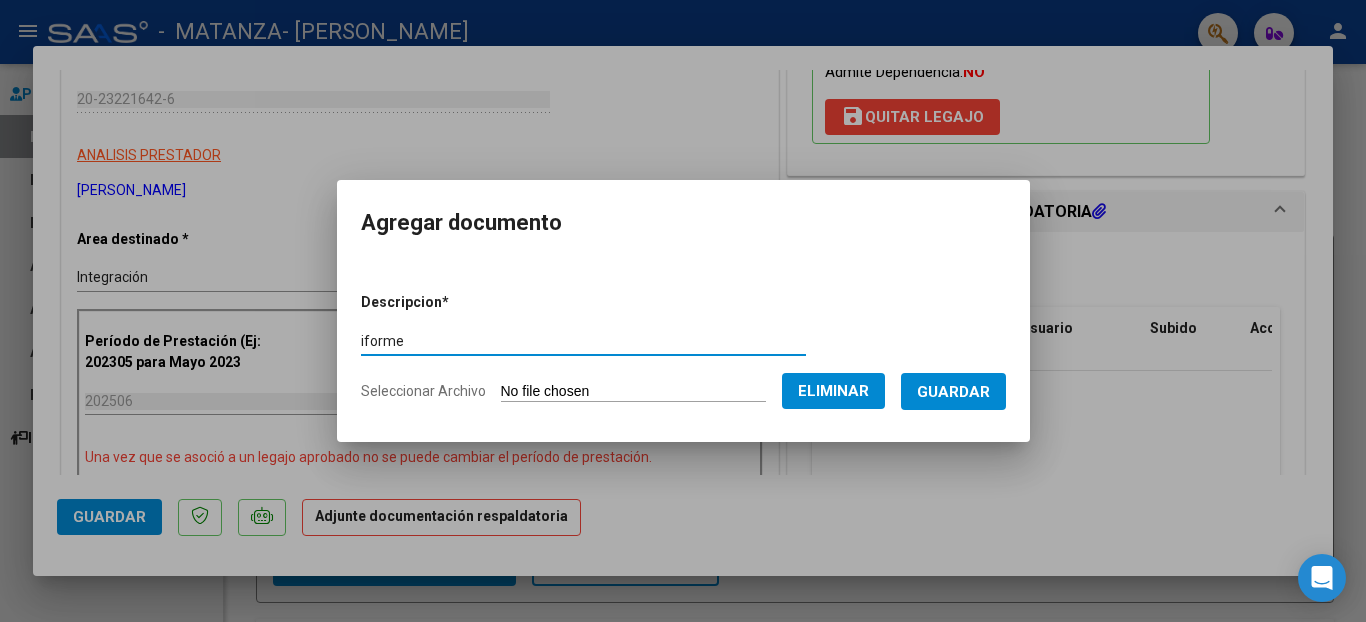 type on "iforme" 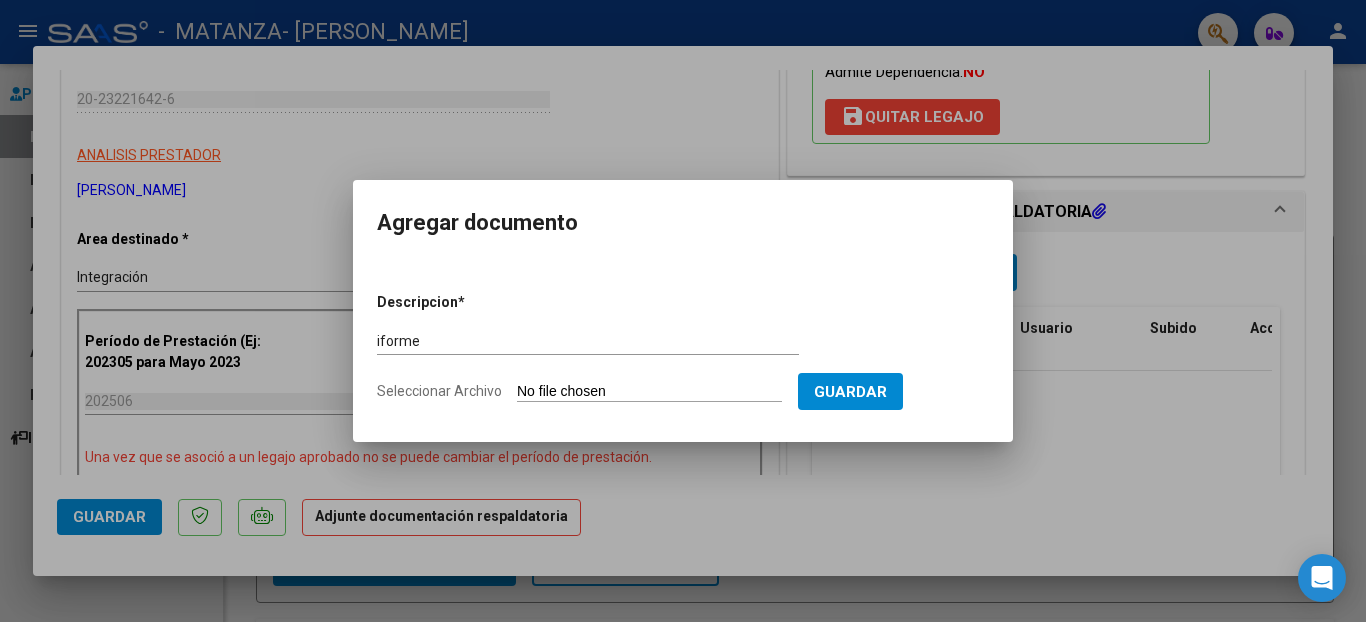 click at bounding box center (683, 311) 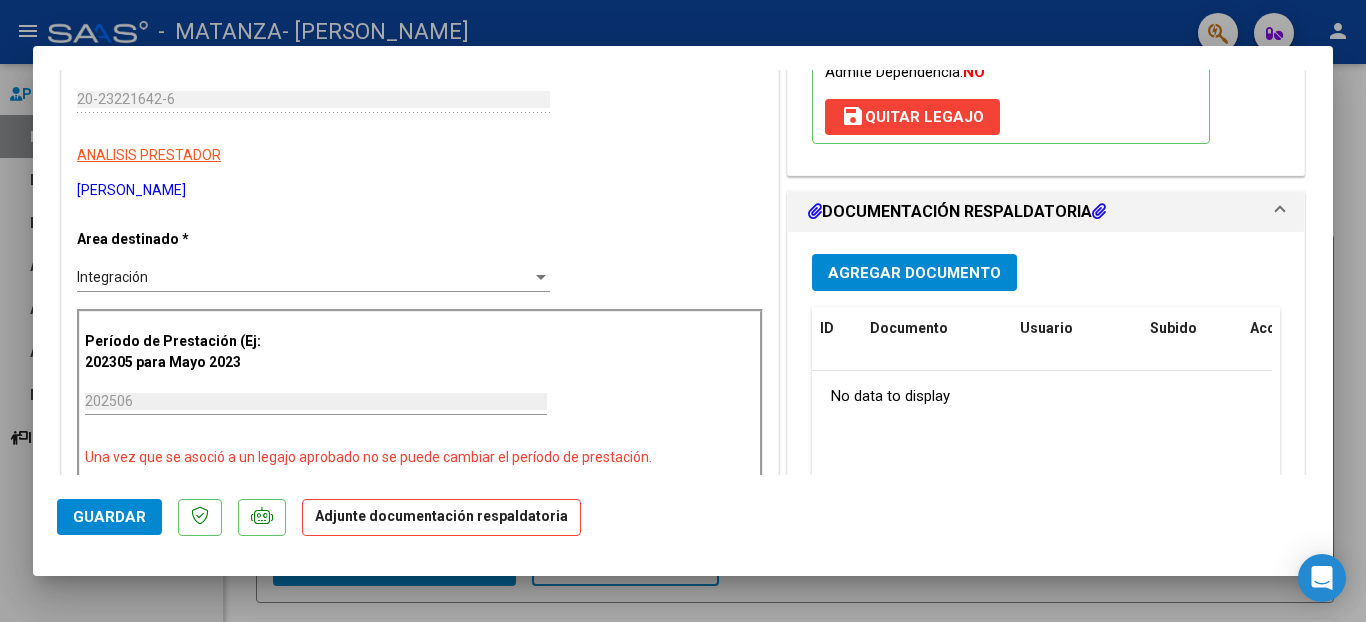 click on "Agregar Documento" at bounding box center (914, 273) 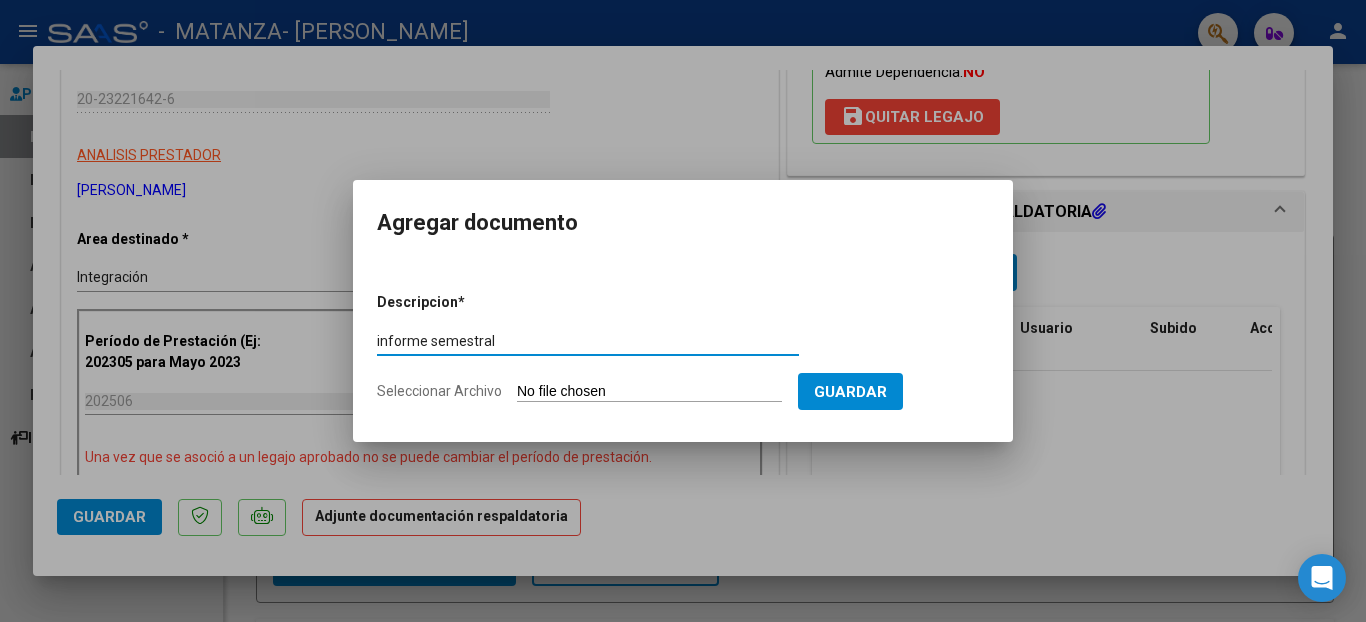 type on "informe semestral" 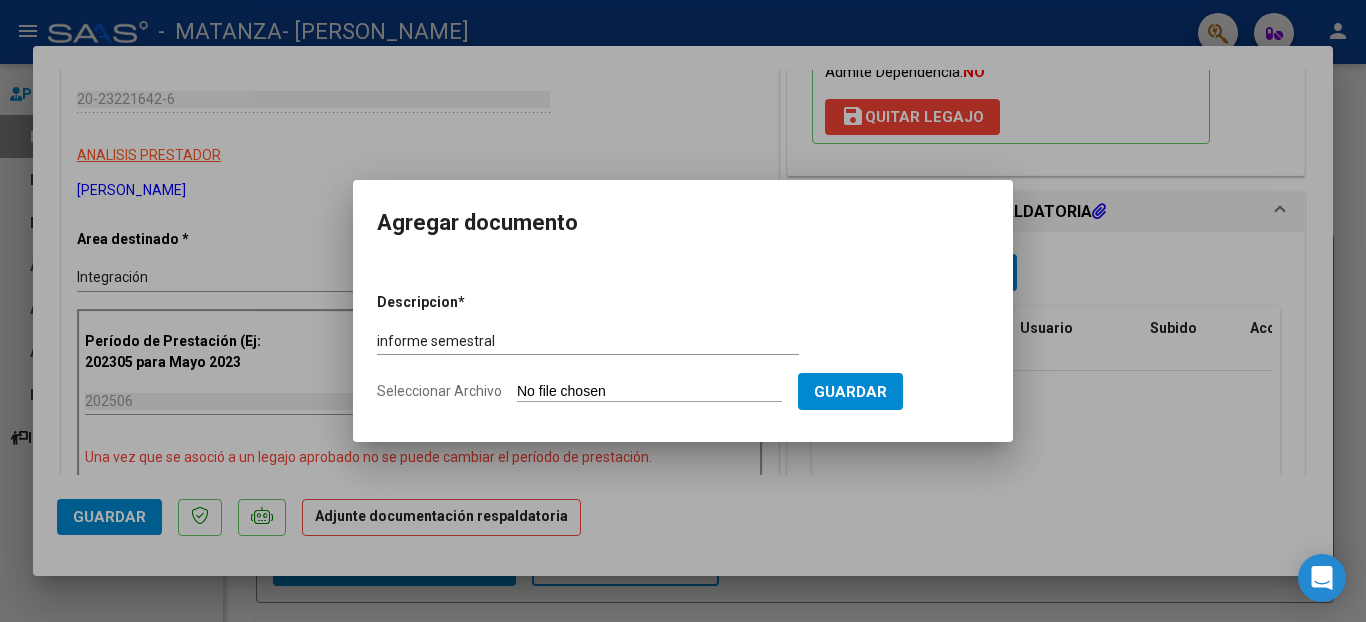 type on "C:\fakepath\Informe Tobias Moreira.docx" 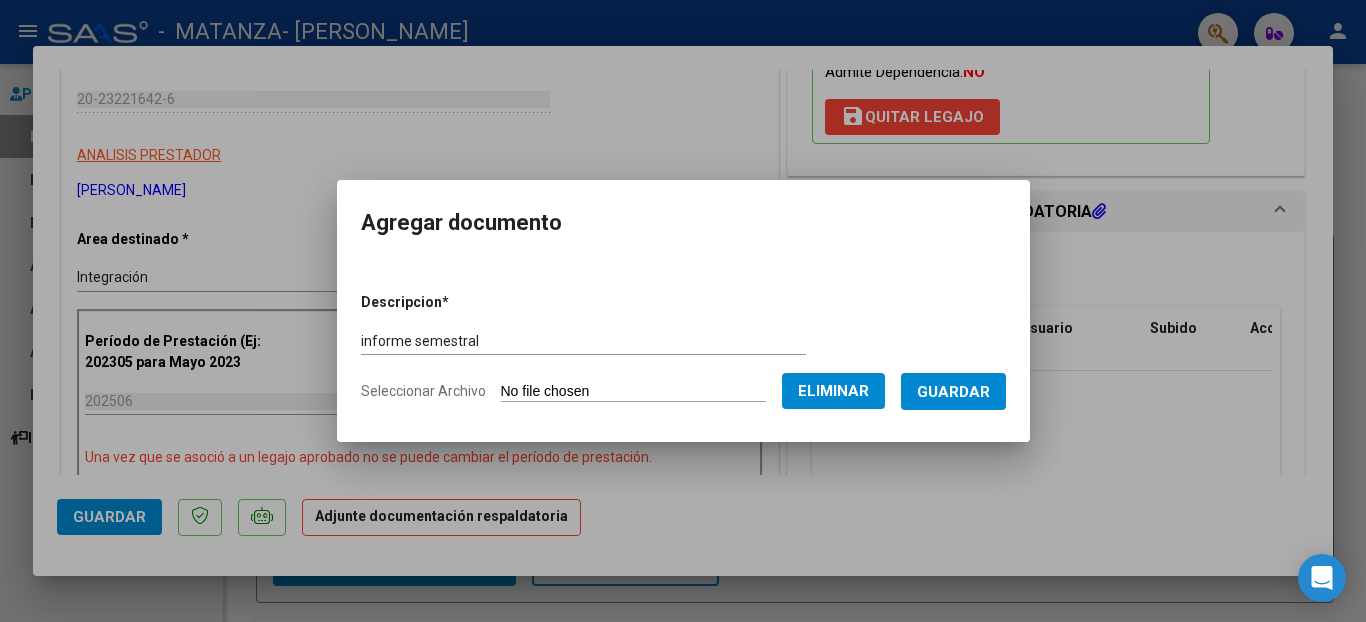 click on "Guardar" at bounding box center (953, 392) 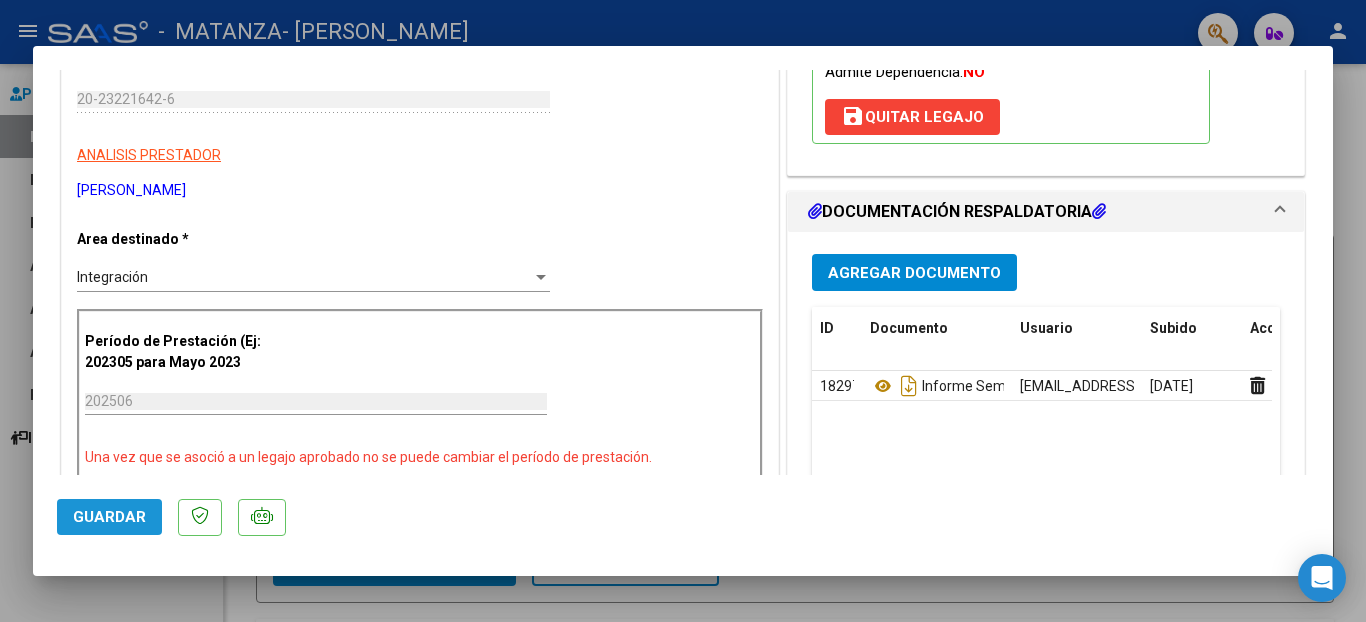 click on "Guardar" 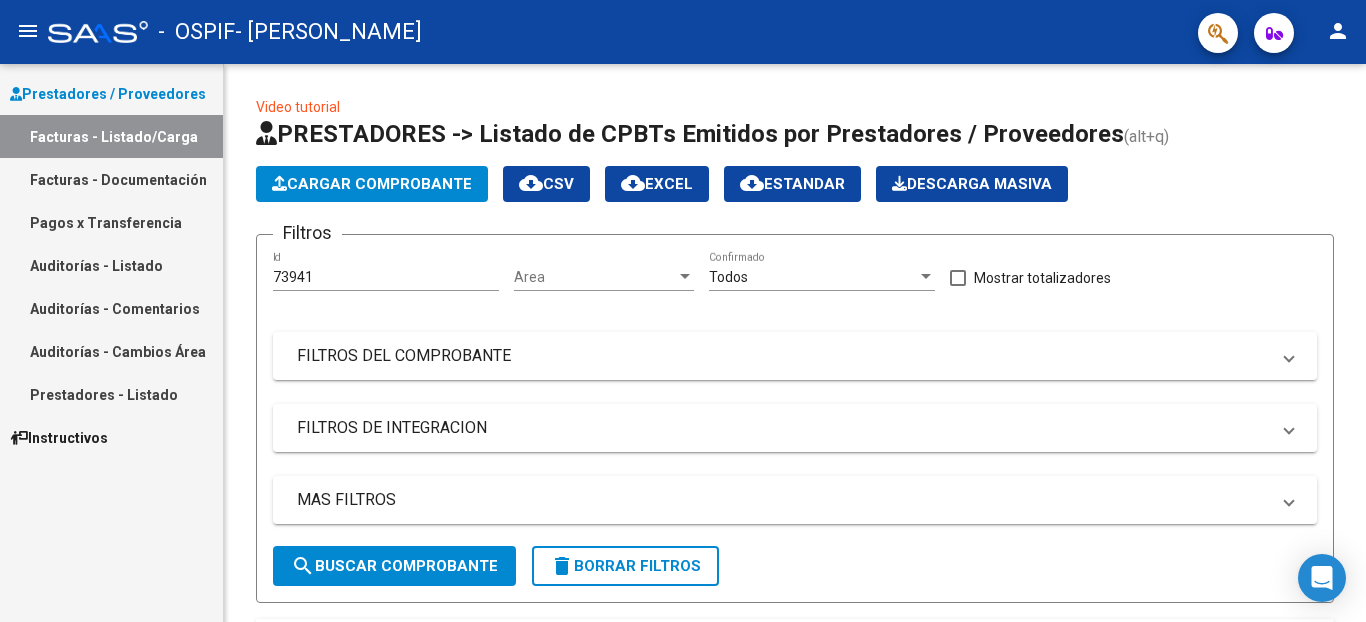 scroll, scrollTop: 0, scrollLeft: 0, axis: both 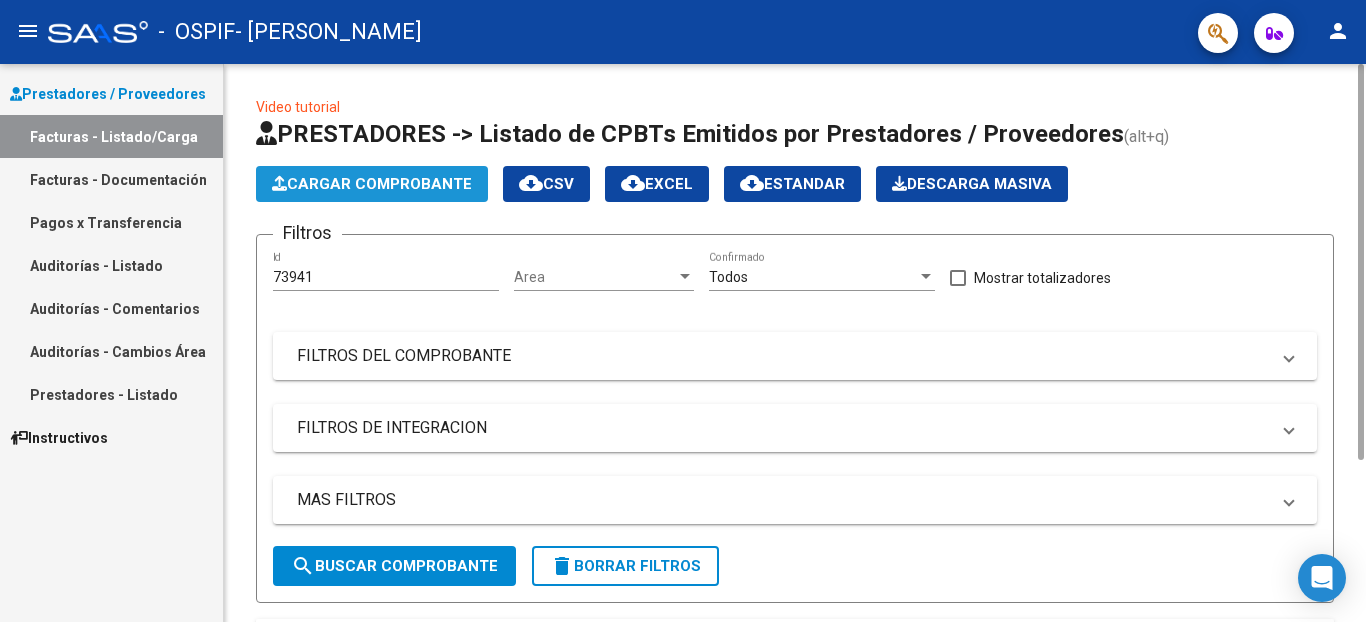 click on "Cargar Comprobante" 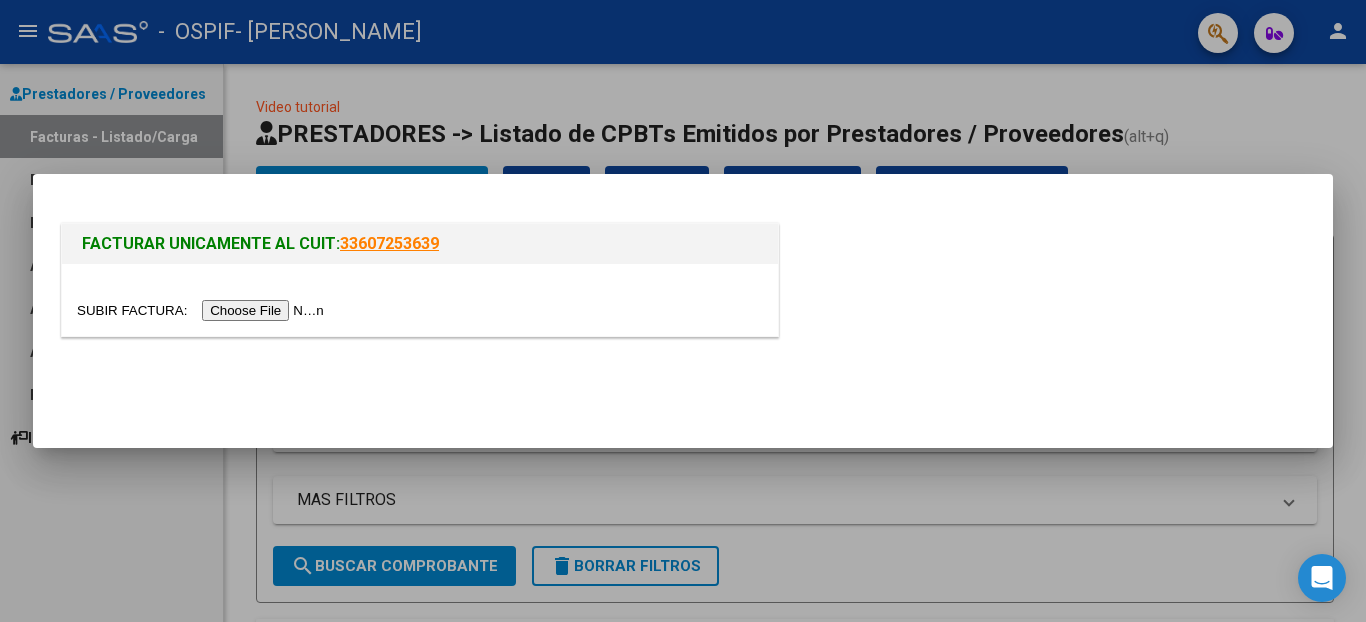 click at bounding box center (203, 310) 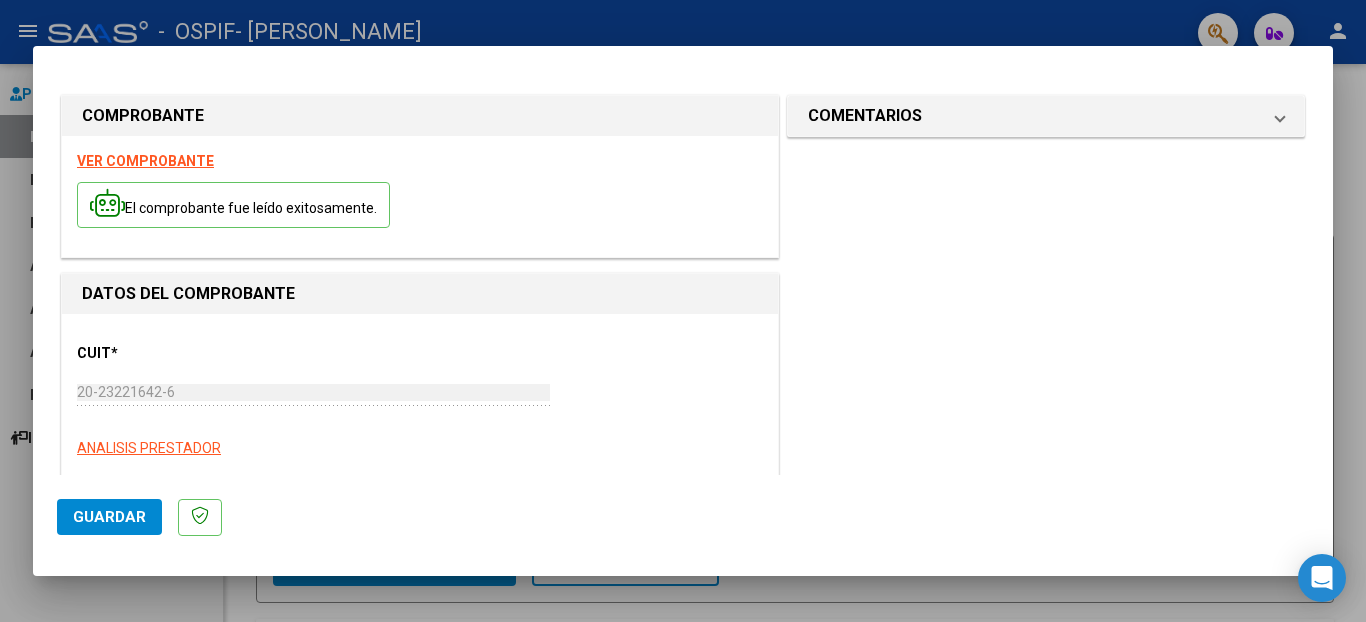 click at bounding box center [683, 311] 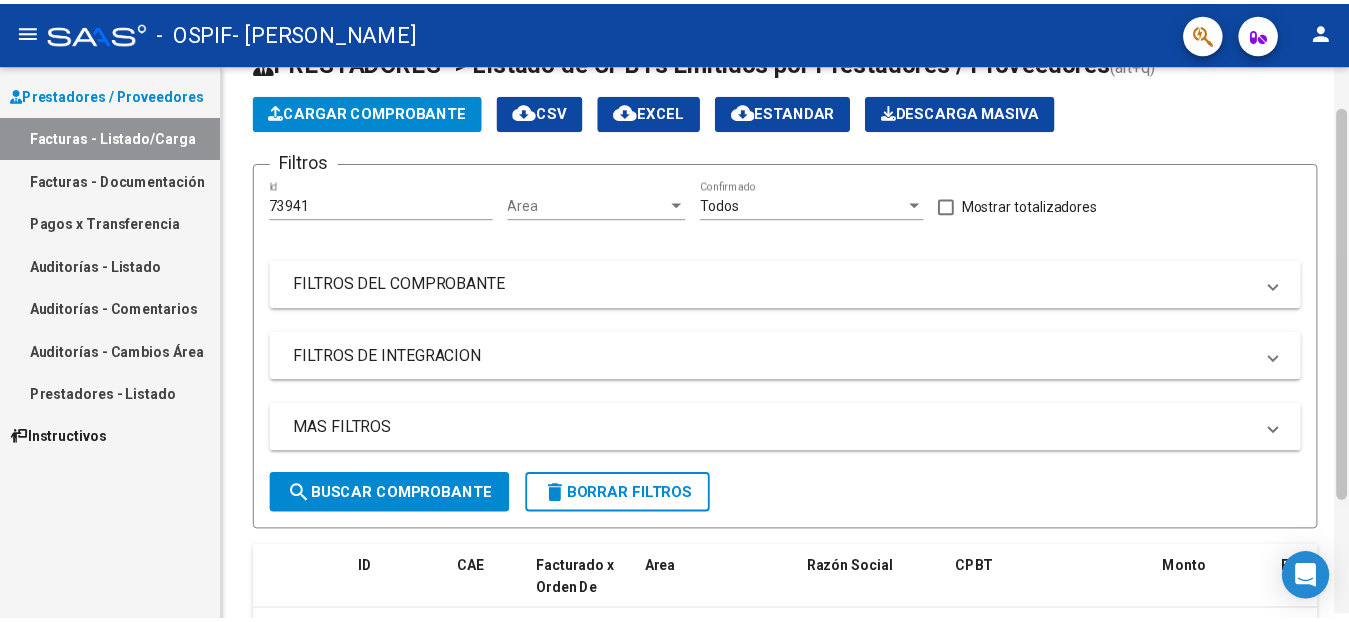 scroll, scrollTop: 0, scrollLeft: 0, axis: both 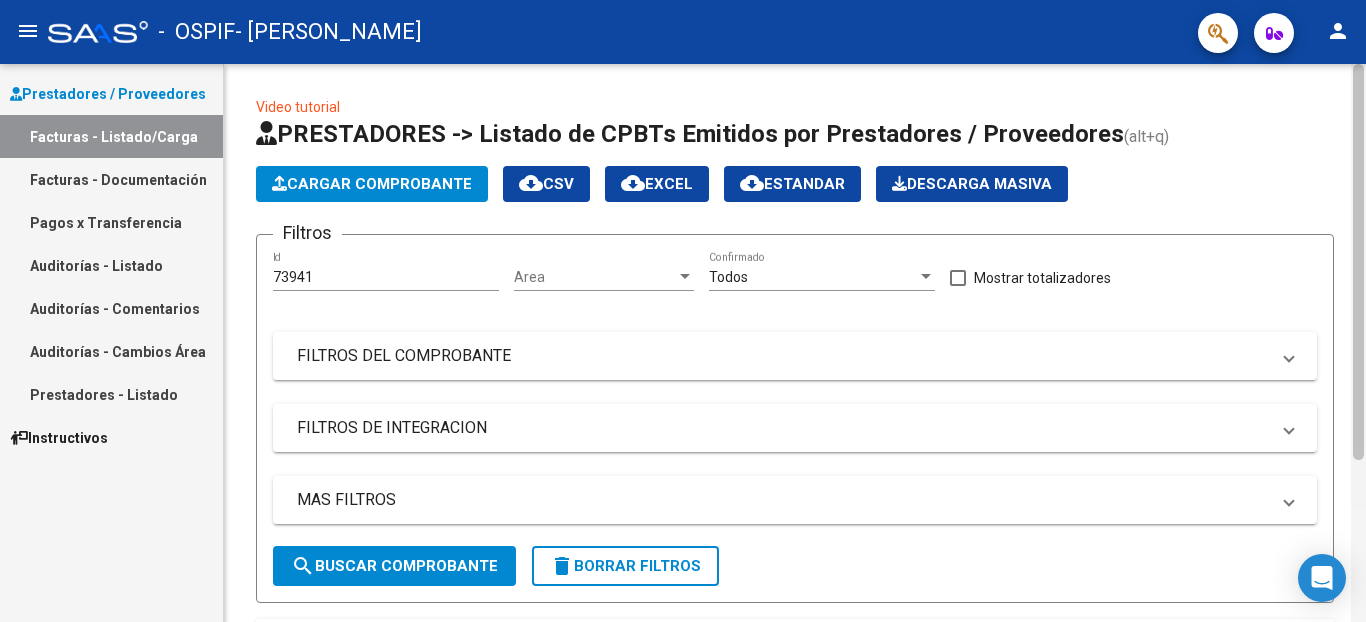 drag, startPoint x: 1361, startPoint y: 313, endPoint x: 1365, endPoint y: 230, distance: 83.09633 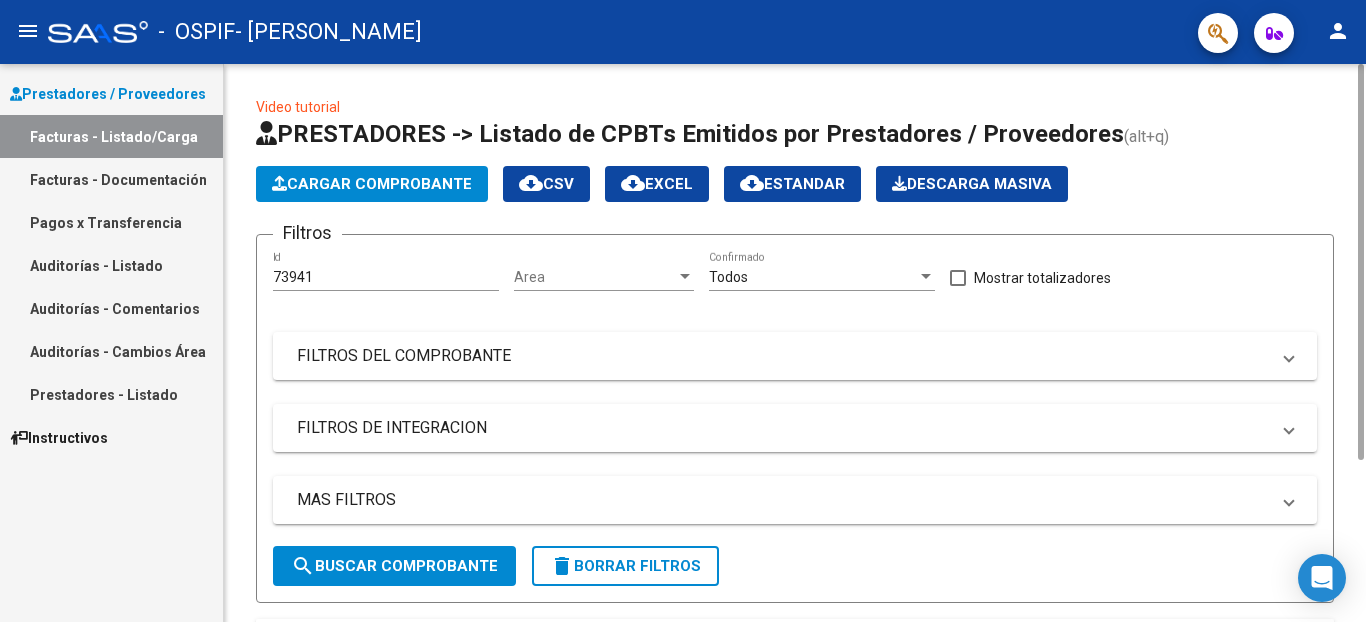 click on "Cargar Comprobante" 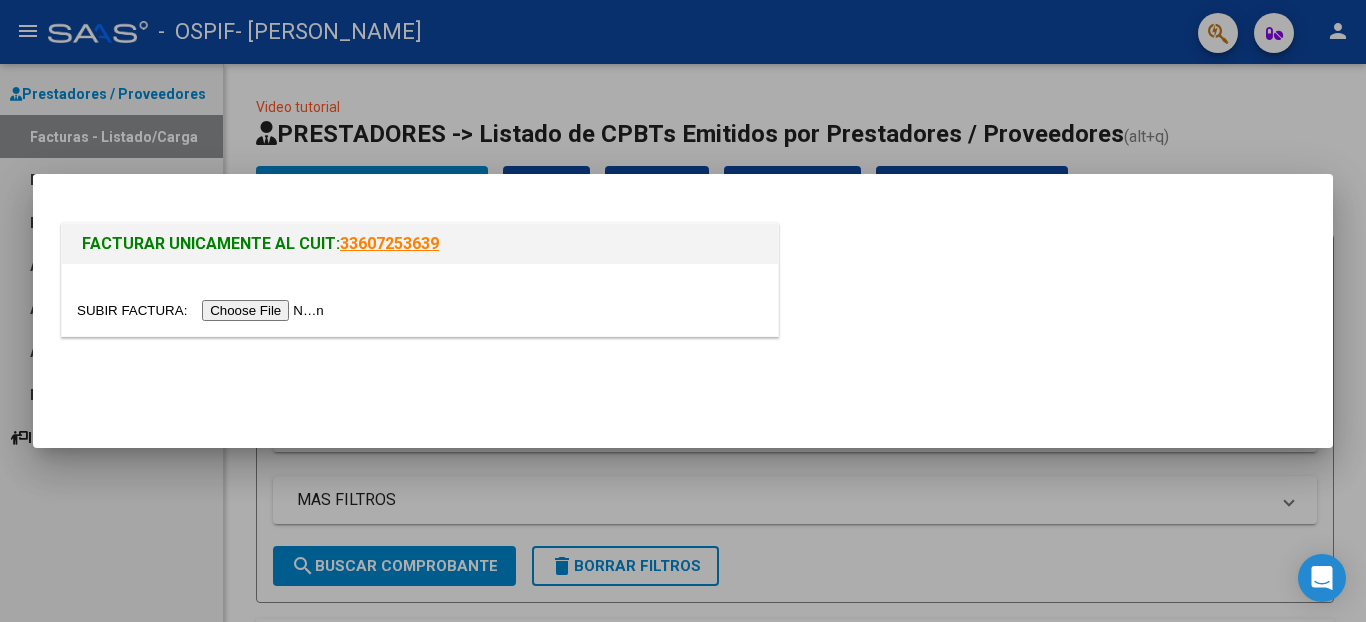 click at bounding box center (683, 311) 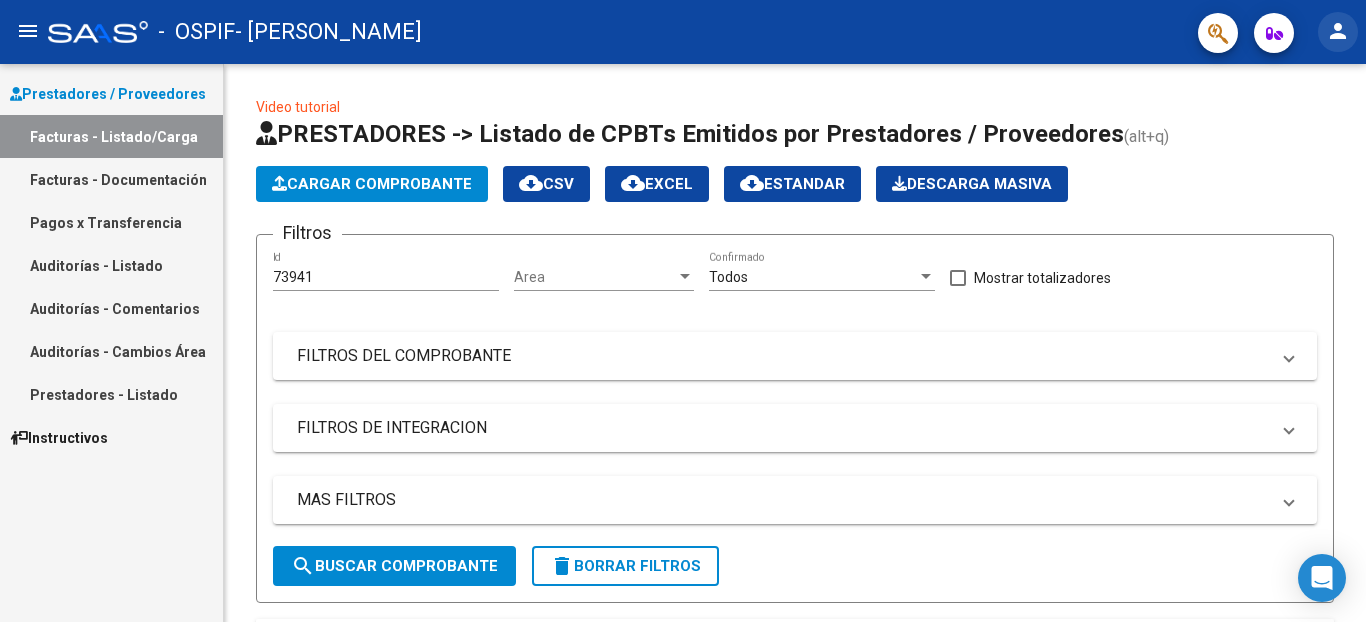click on "person" 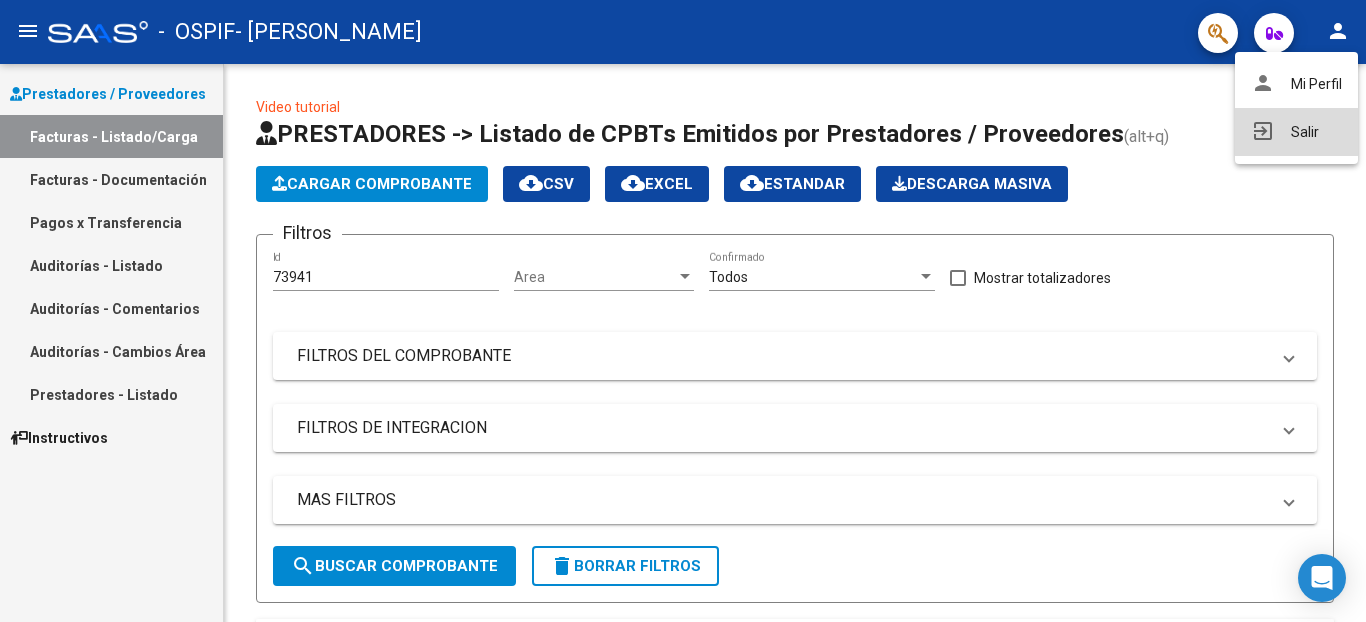 click on "exit_to_app  Salir" at bounding box center (1296, 132) 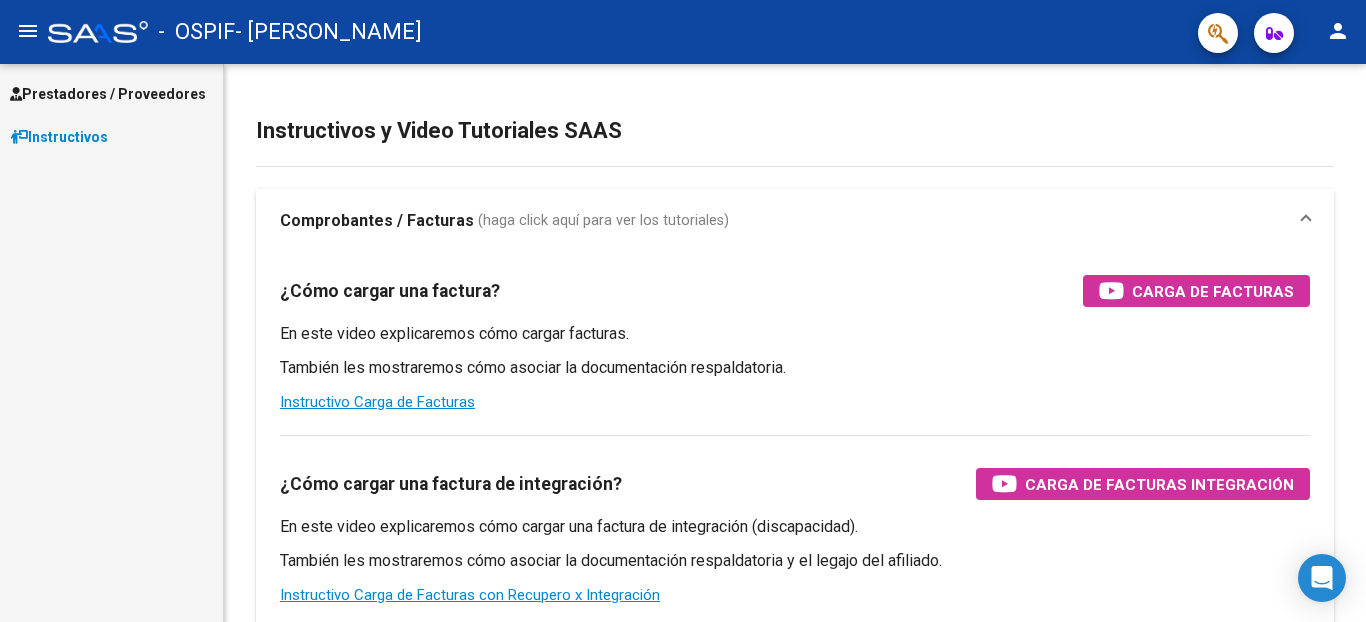scroll, scrollTop: 0, scrollLeft: 0, axis: both 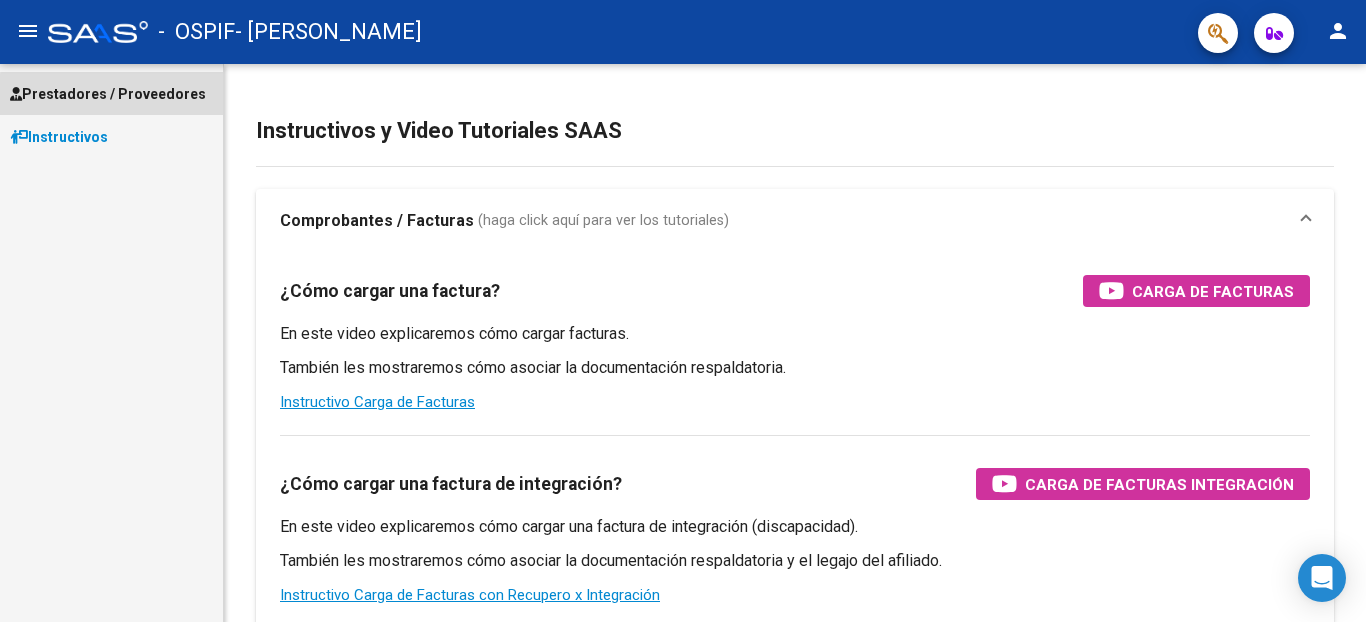 click on "Prestadores / Proveedores" at bounding box center (108, 94) 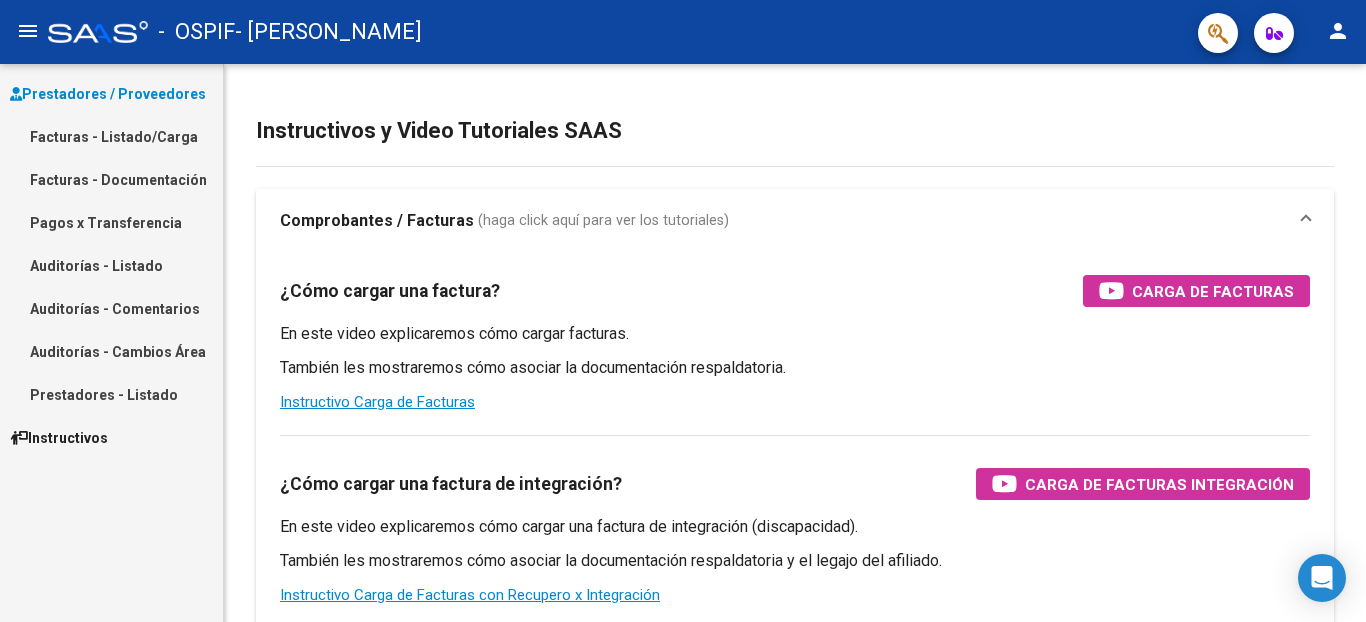 click on "Facturas - Listado/Carga" at bounding box center (111, 136) 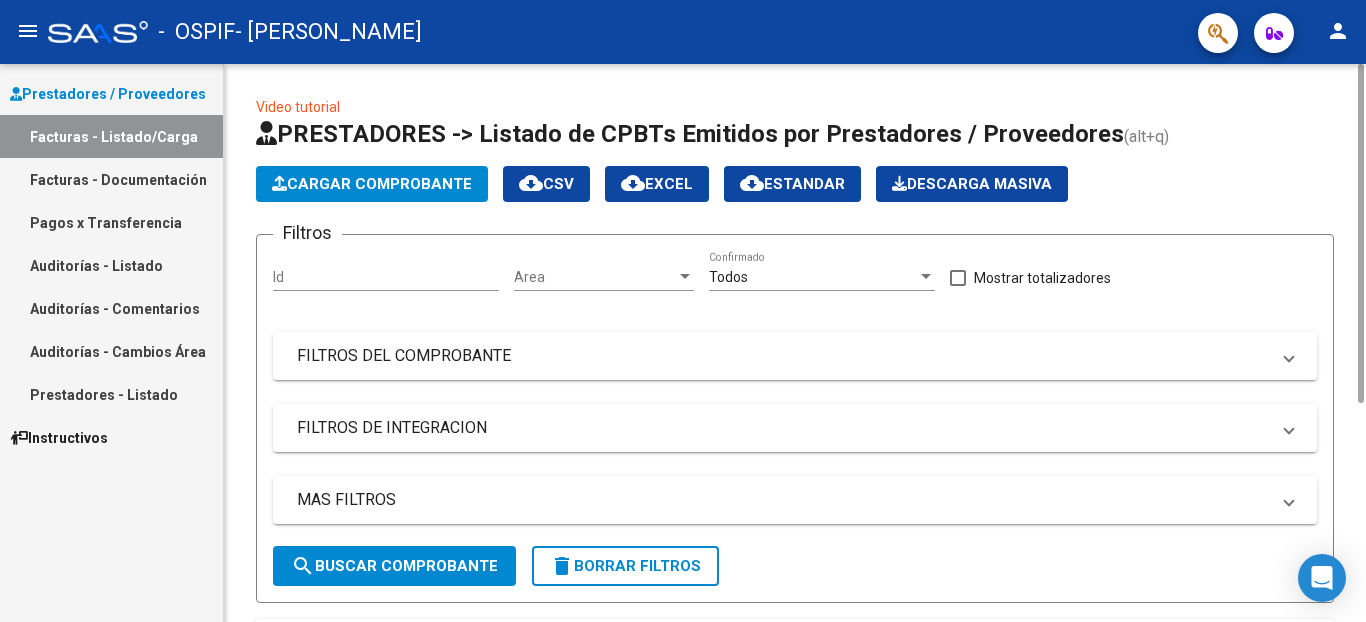 click on "Cargar Comprobante" 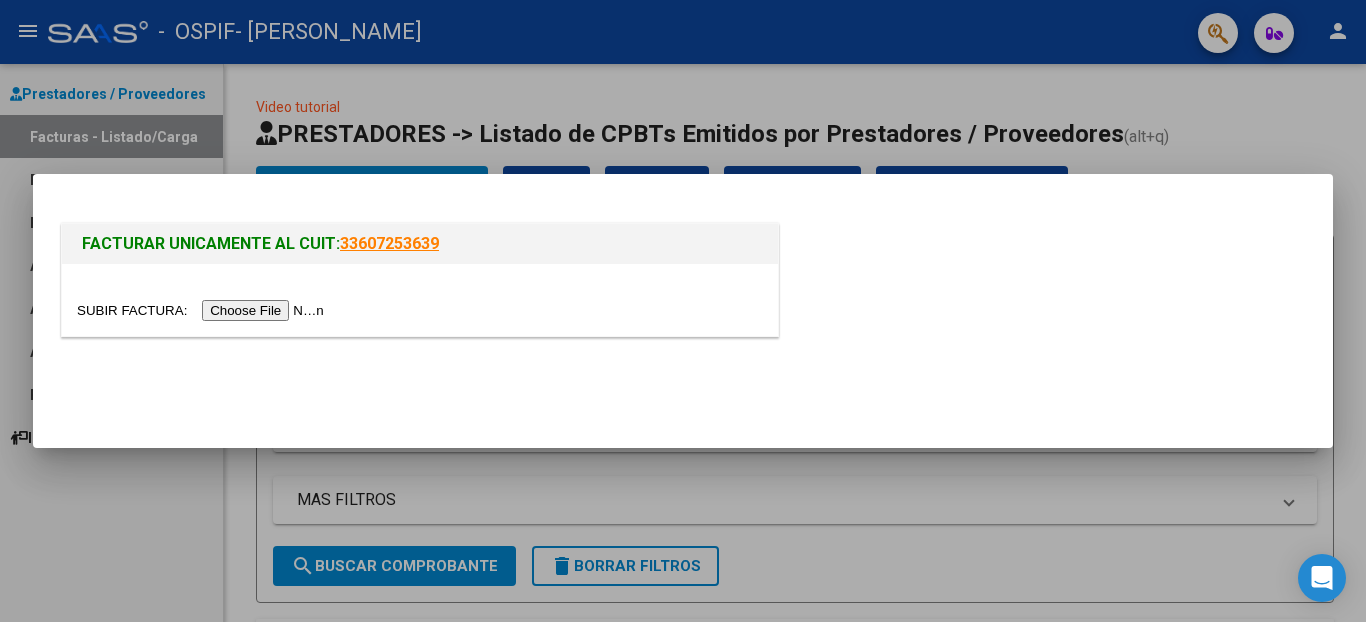 click at bounding box center [203, 310] 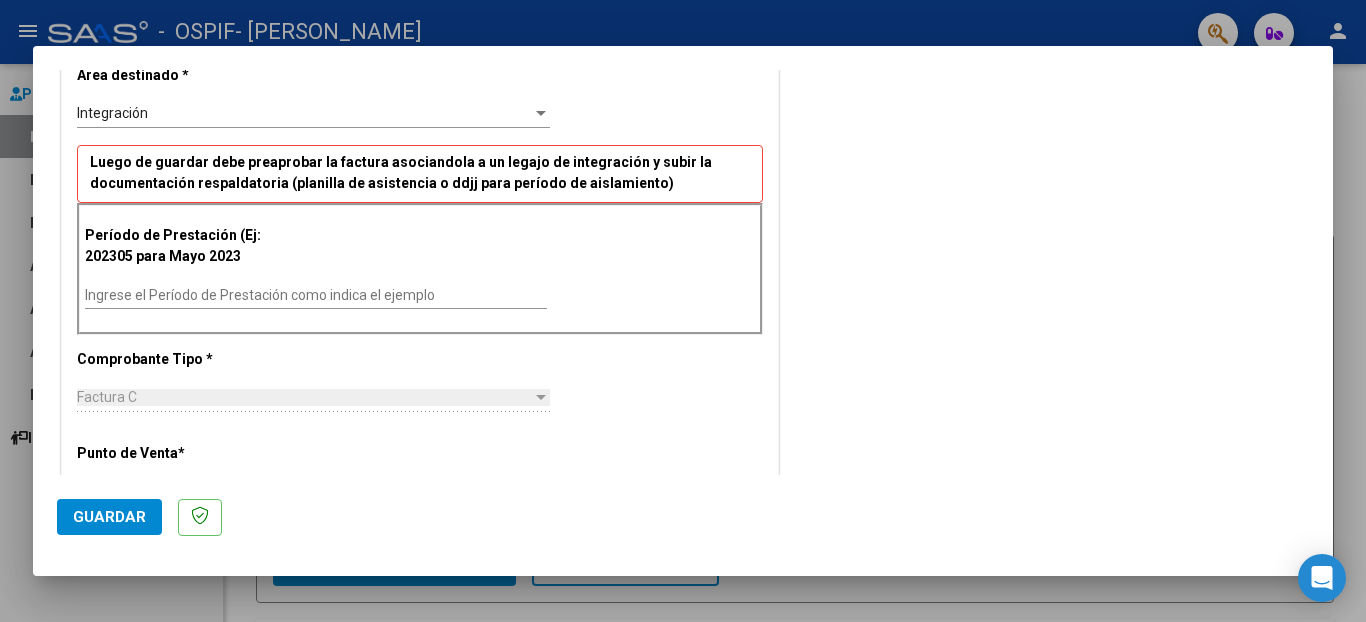 scroll, scrollTop: 426, scrollLeft: 0, axis: vertical 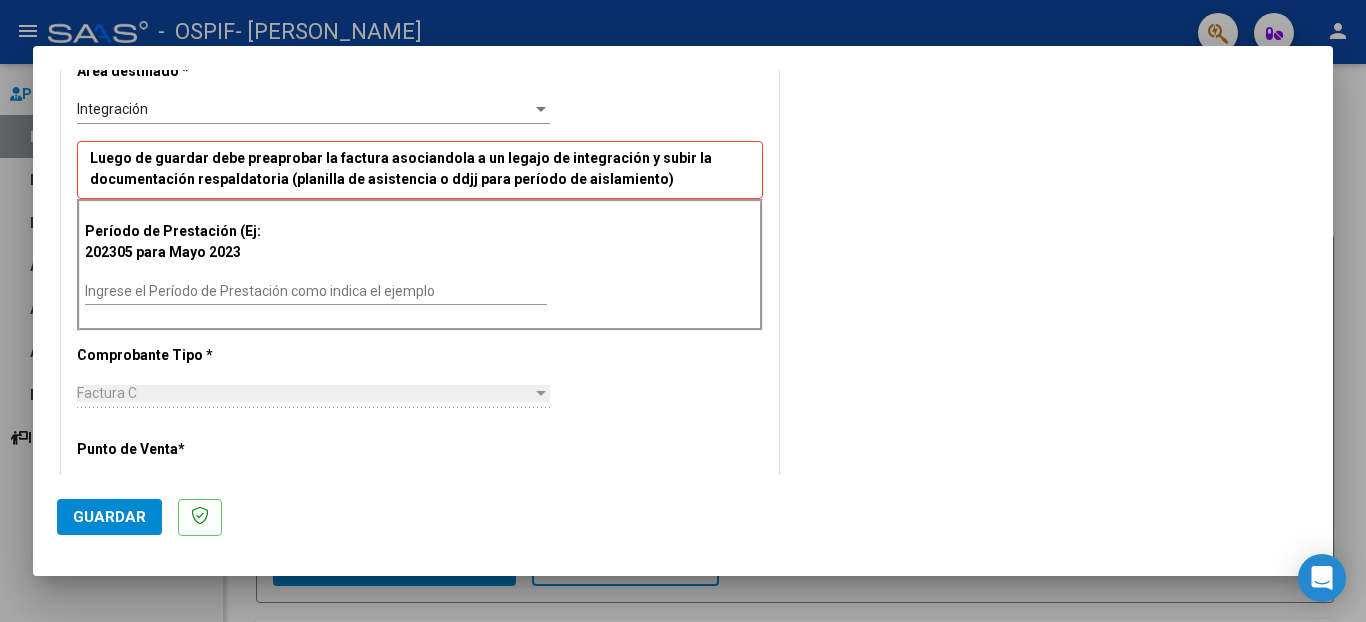 click on "Ingrese el Período de Prestación como indica el ejemplo" at bounding box center (316, 291) 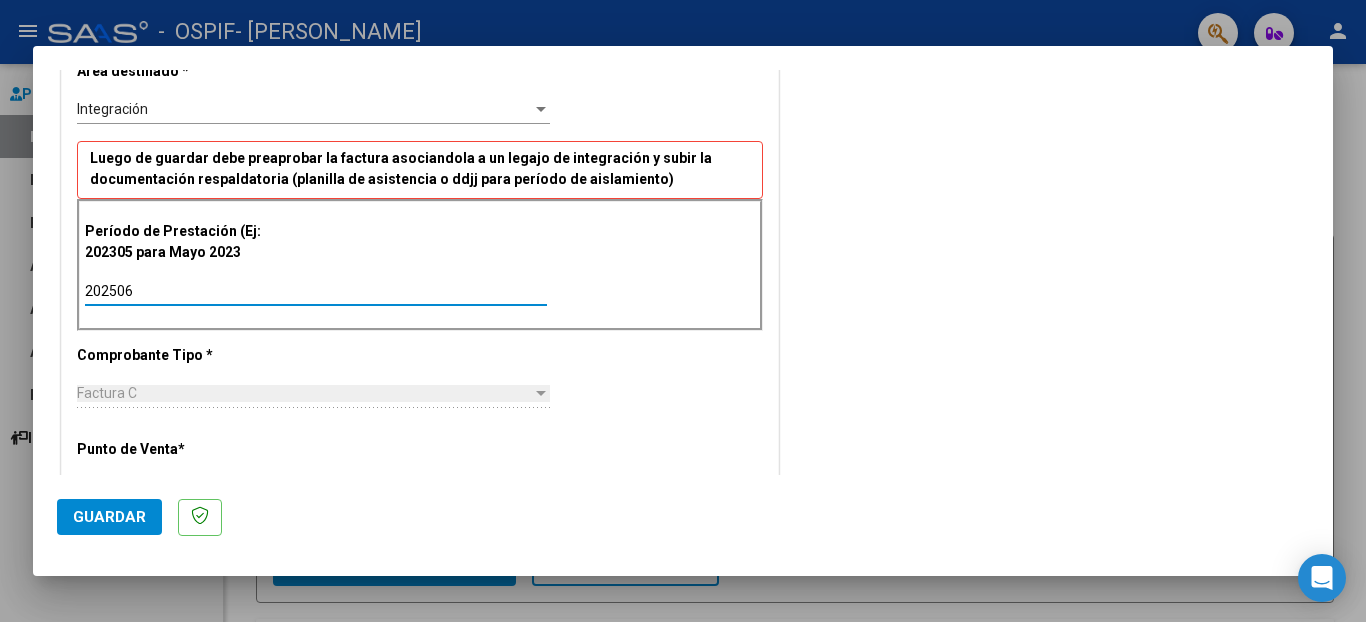type on "202506" 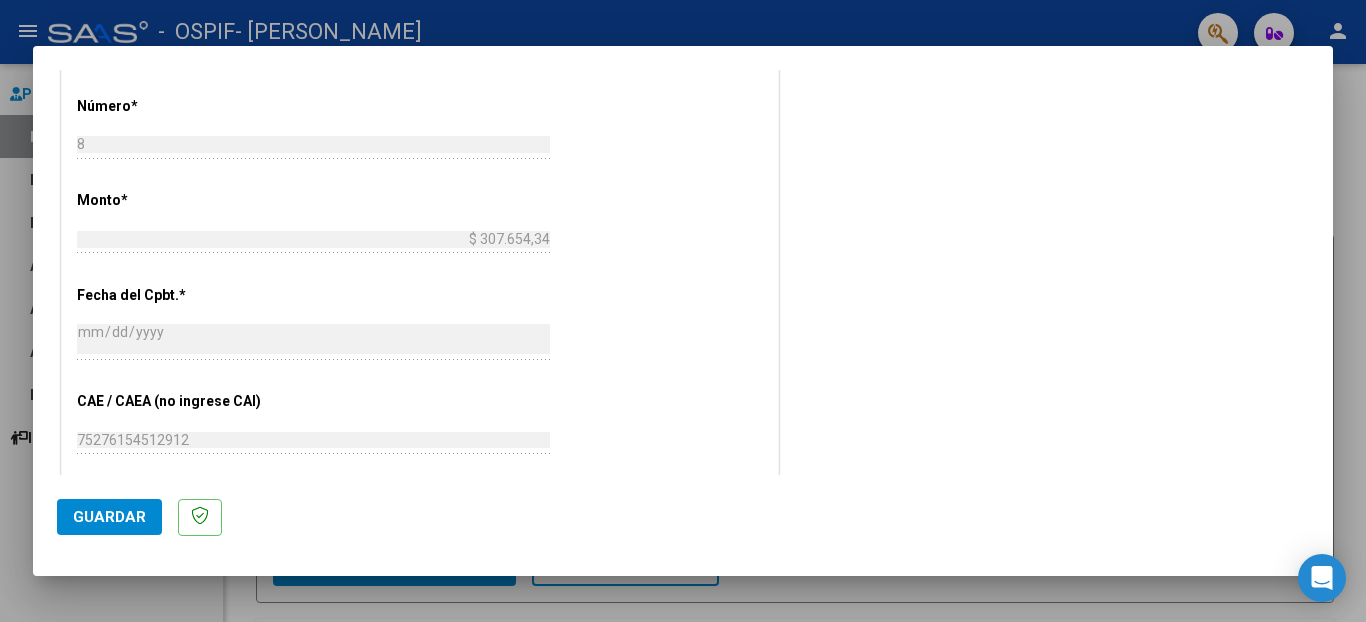 scroll, scrollTop: 881, scrollLeft: 0, axis: vertical 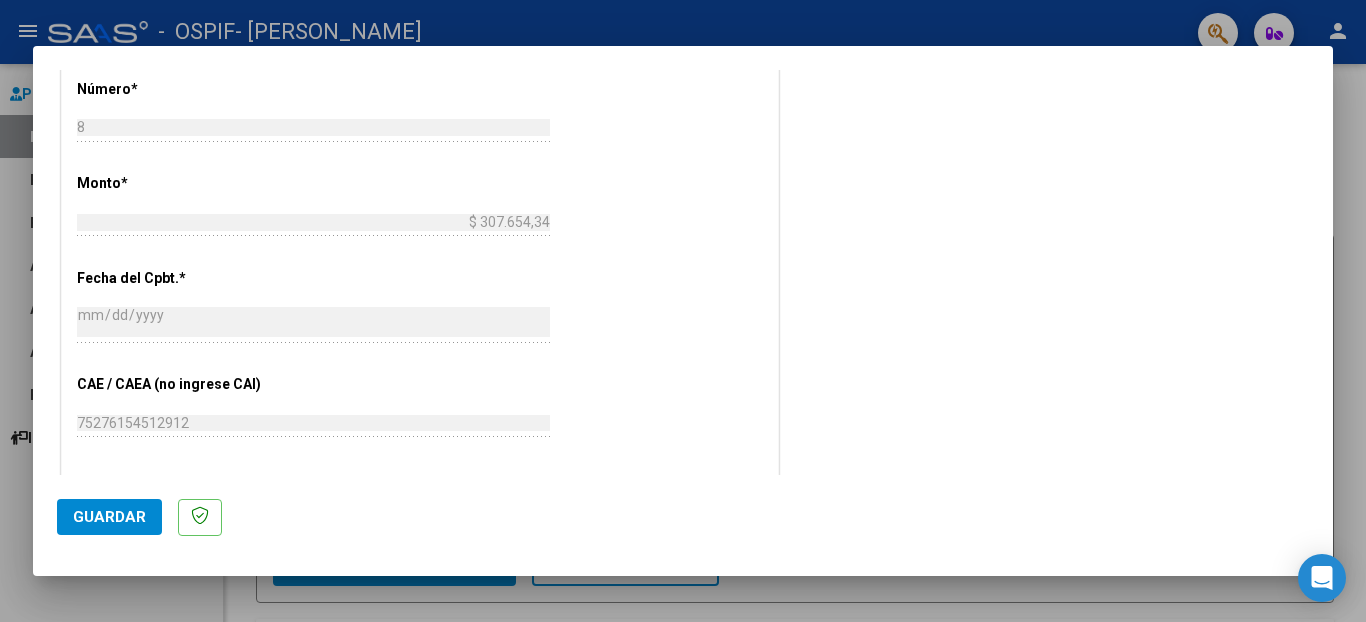 drag, startPoint x: 1333, startPoint y: 322, endPoint x: 1327, endPoint y: 372, distance: 50.358715 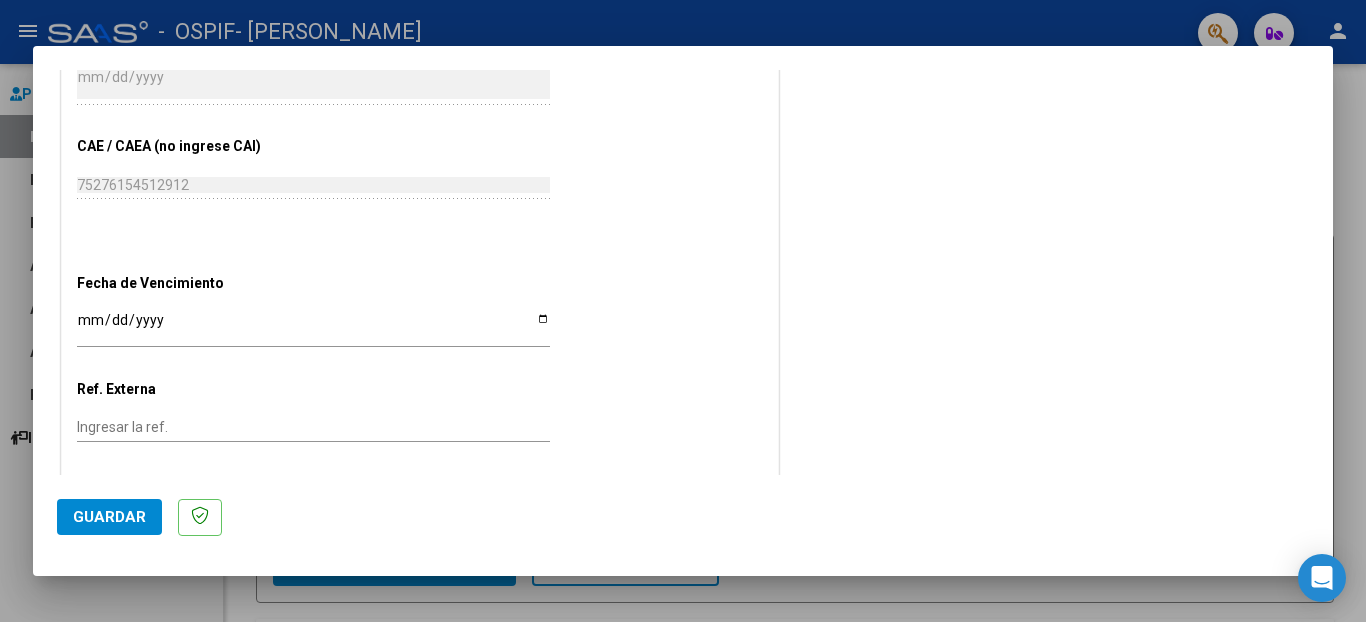 scroll, scrollTop: 1127, scrollLeft: 0, axis: vertical 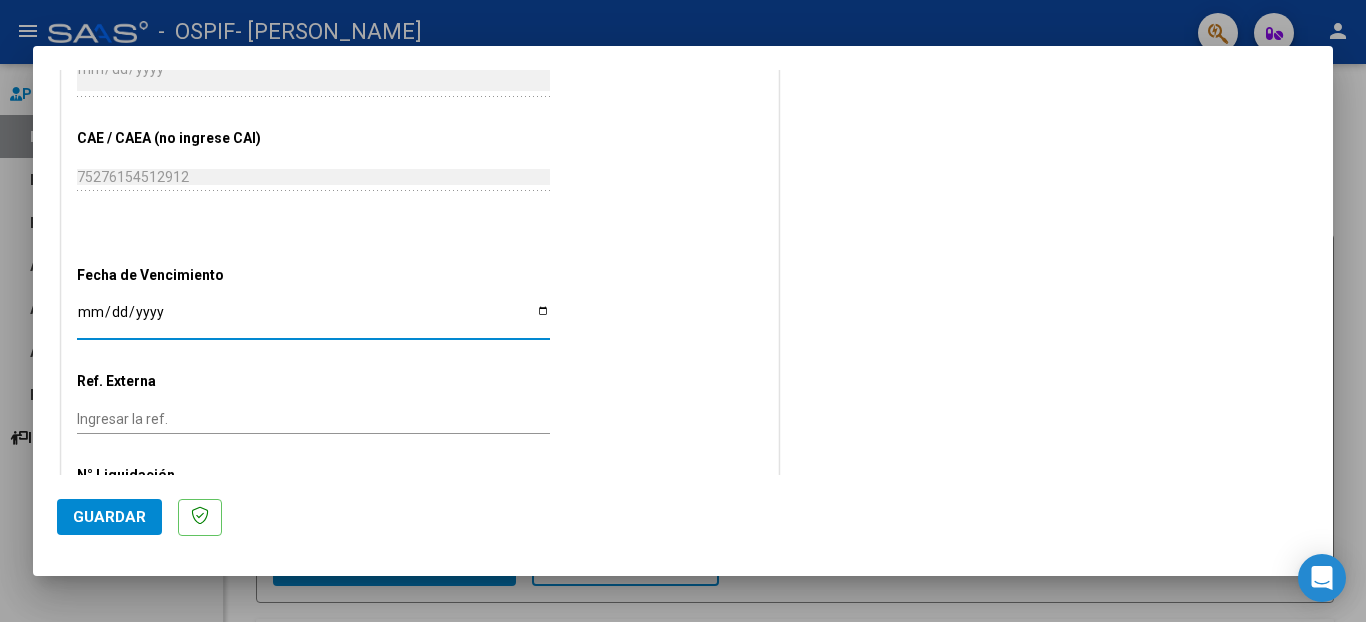 click on "Ingresar la fecha" at bounding box center [313, 319] 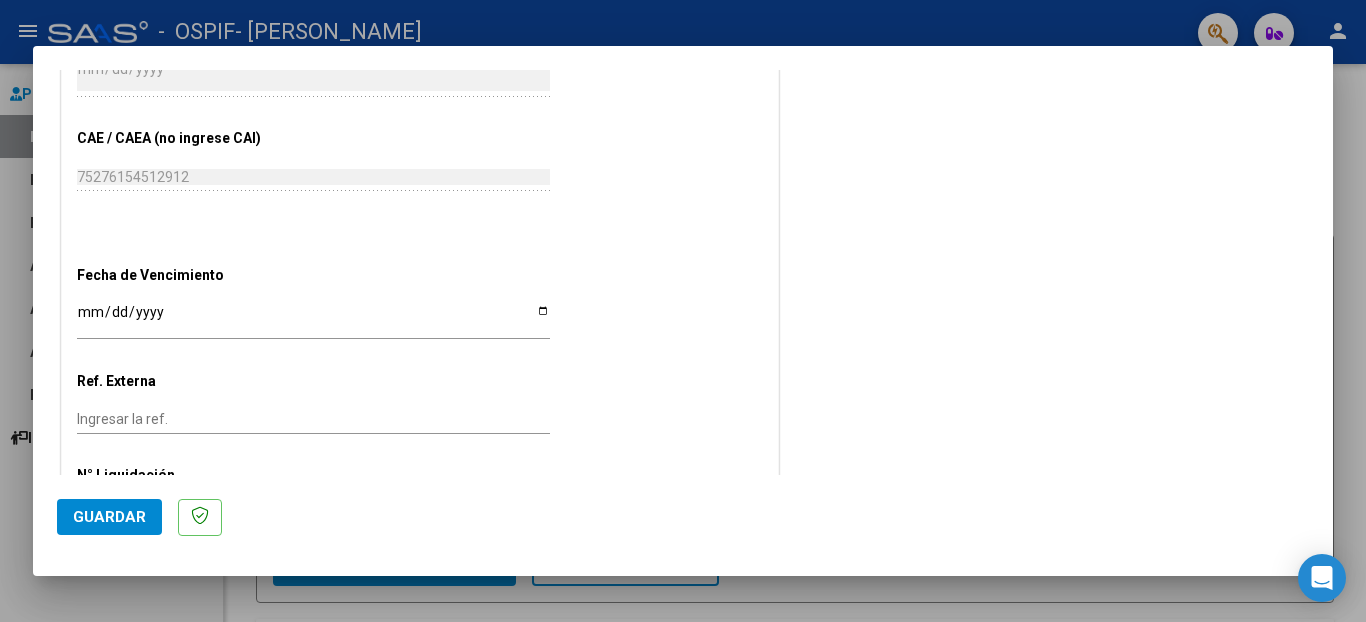 scroll, scrollTop: 1195, scrollLeft: 0, axis: vertical 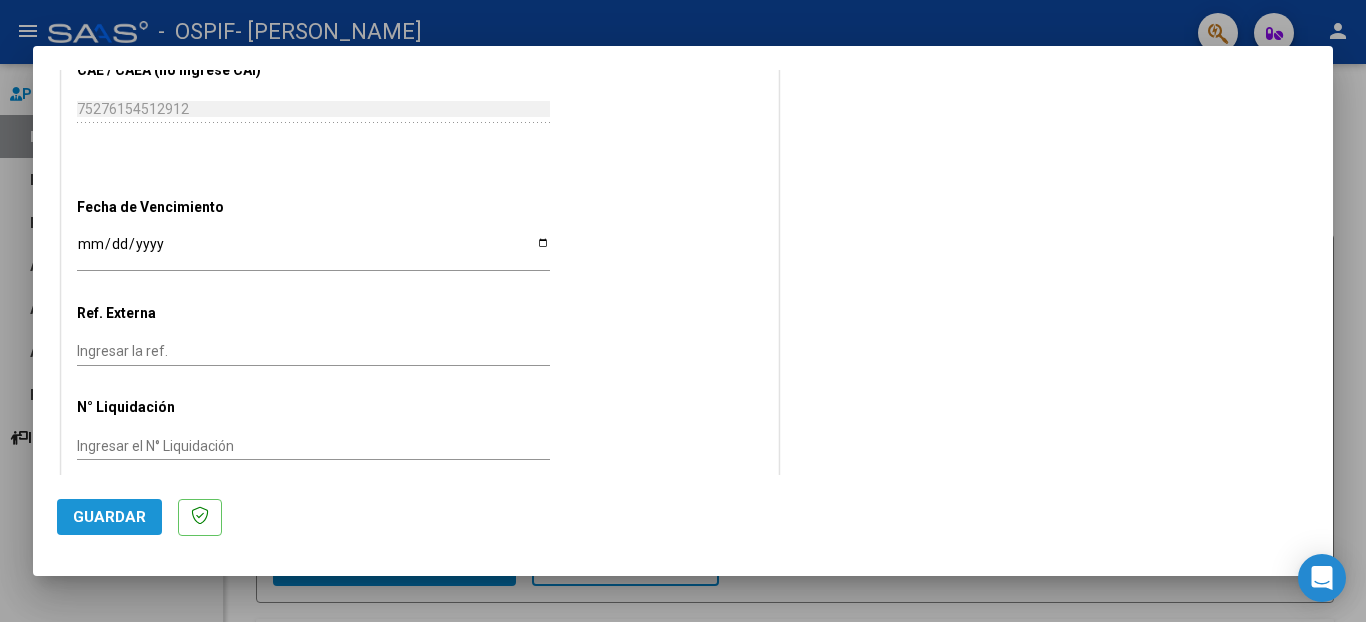 click on "Guardar" 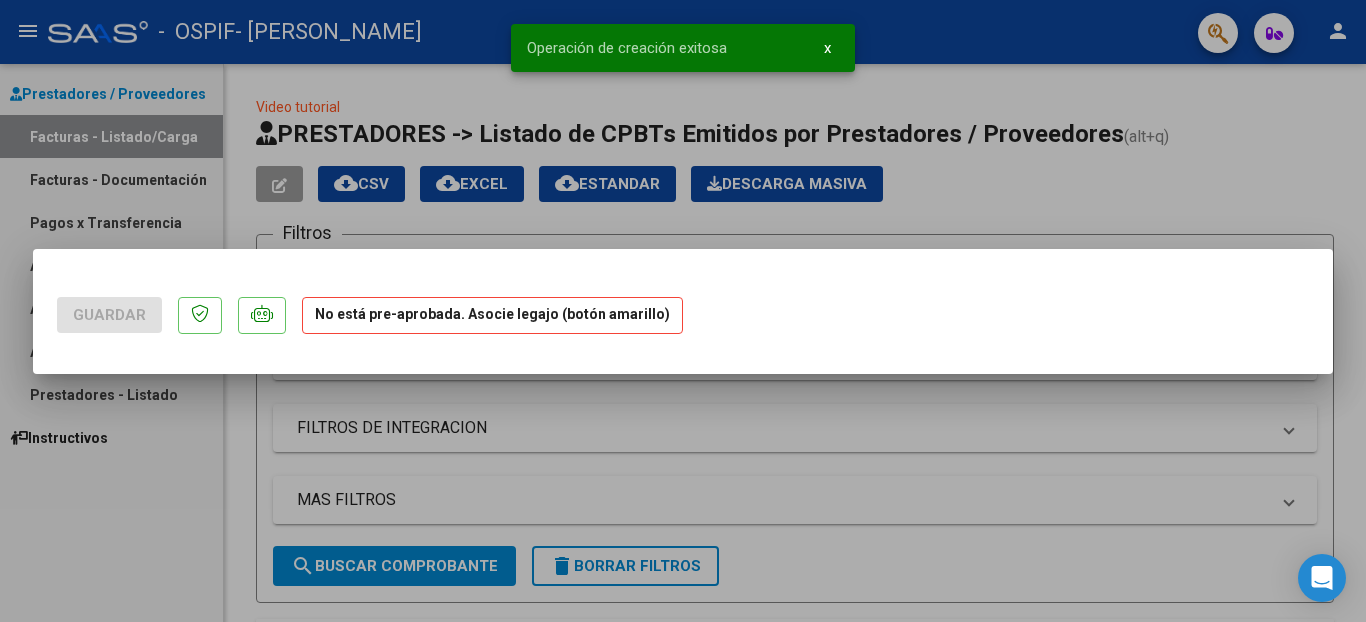 scroll, scrollTop: 0, scrollLeft: 0, axis: both 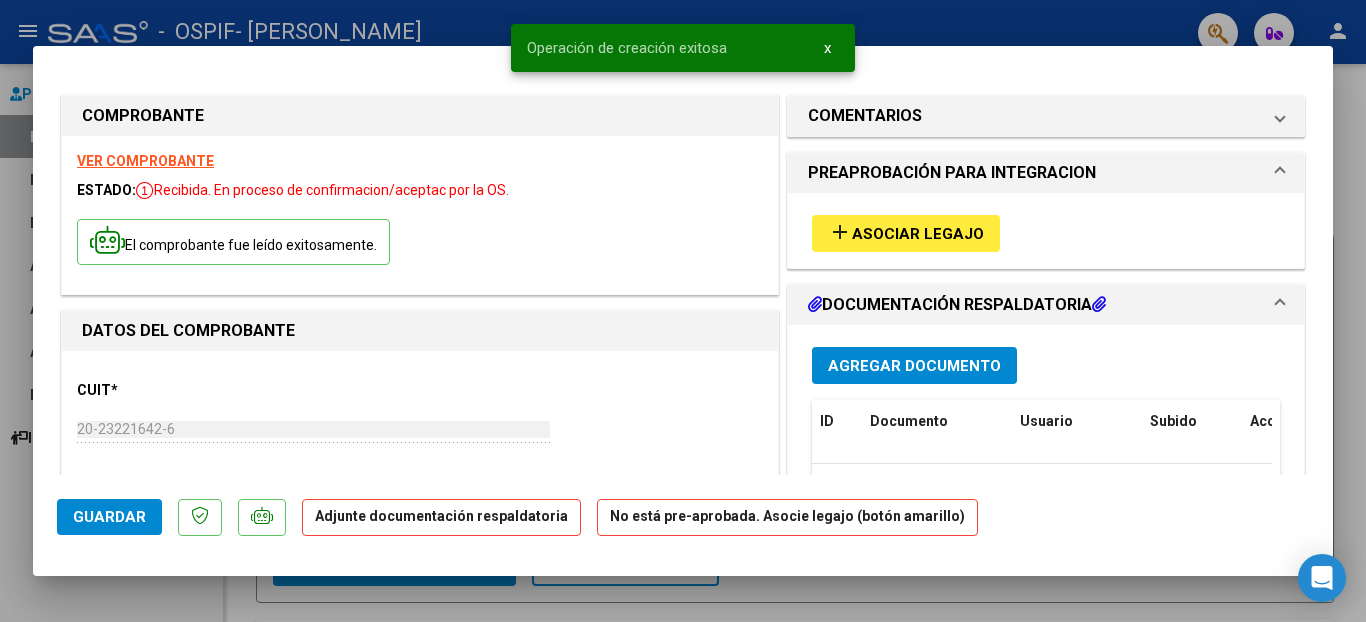 click on "Asociar Legajo" at bounding box center [918, 234] 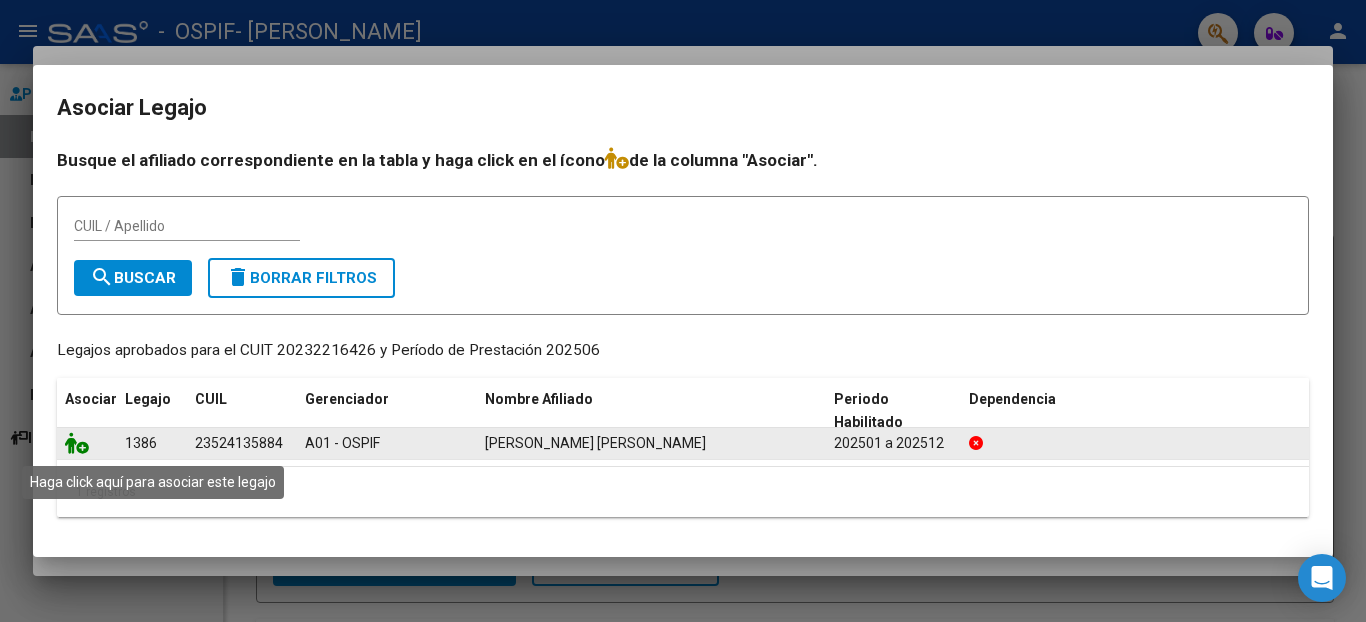 click 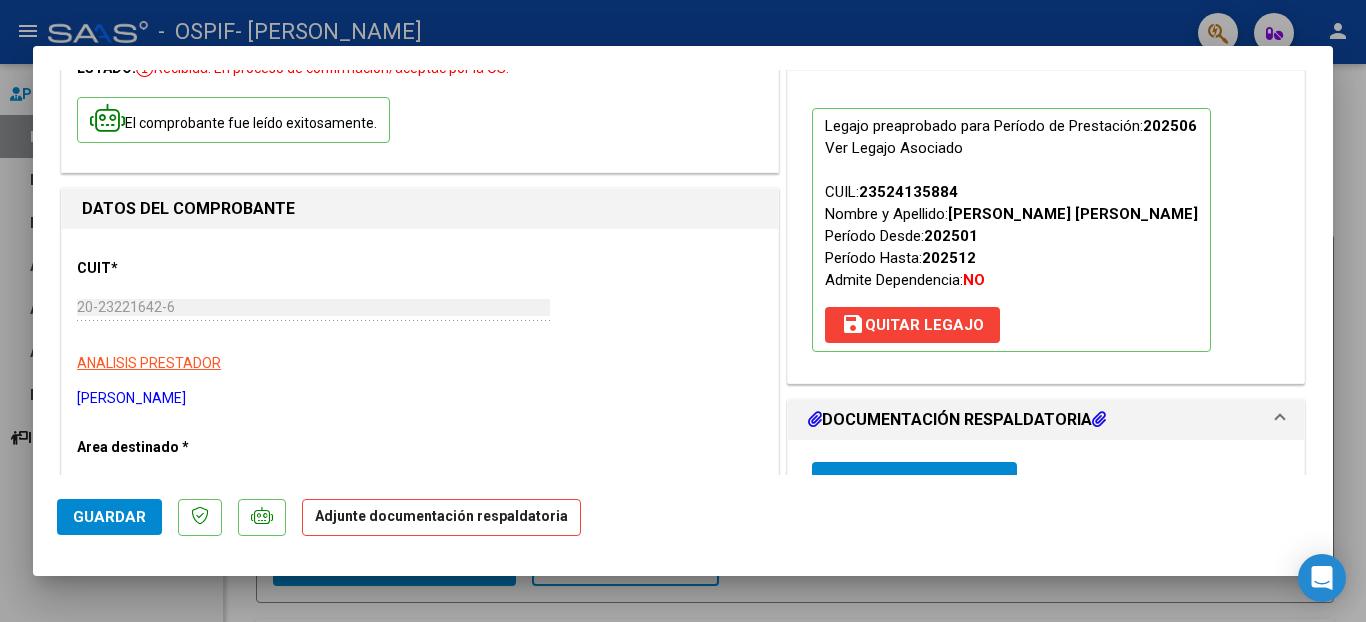 scroll, scrollTop: 0, scrollLeft: 0, axis: both 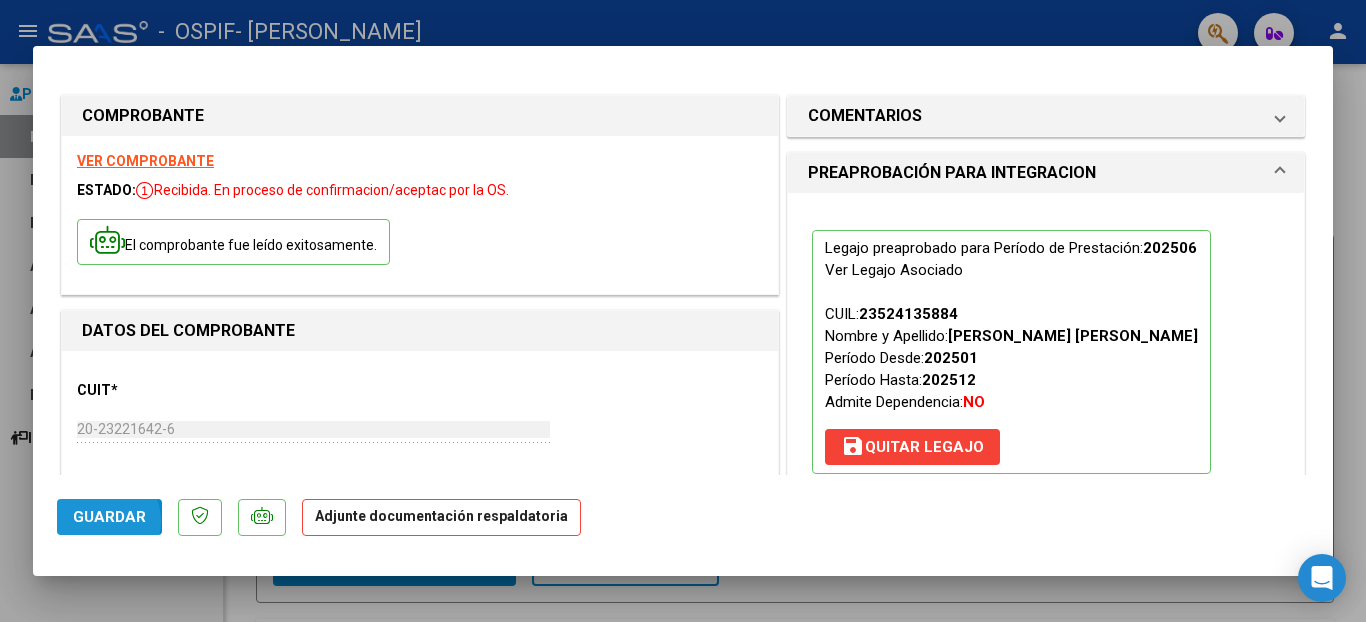 click on "Guardar" 